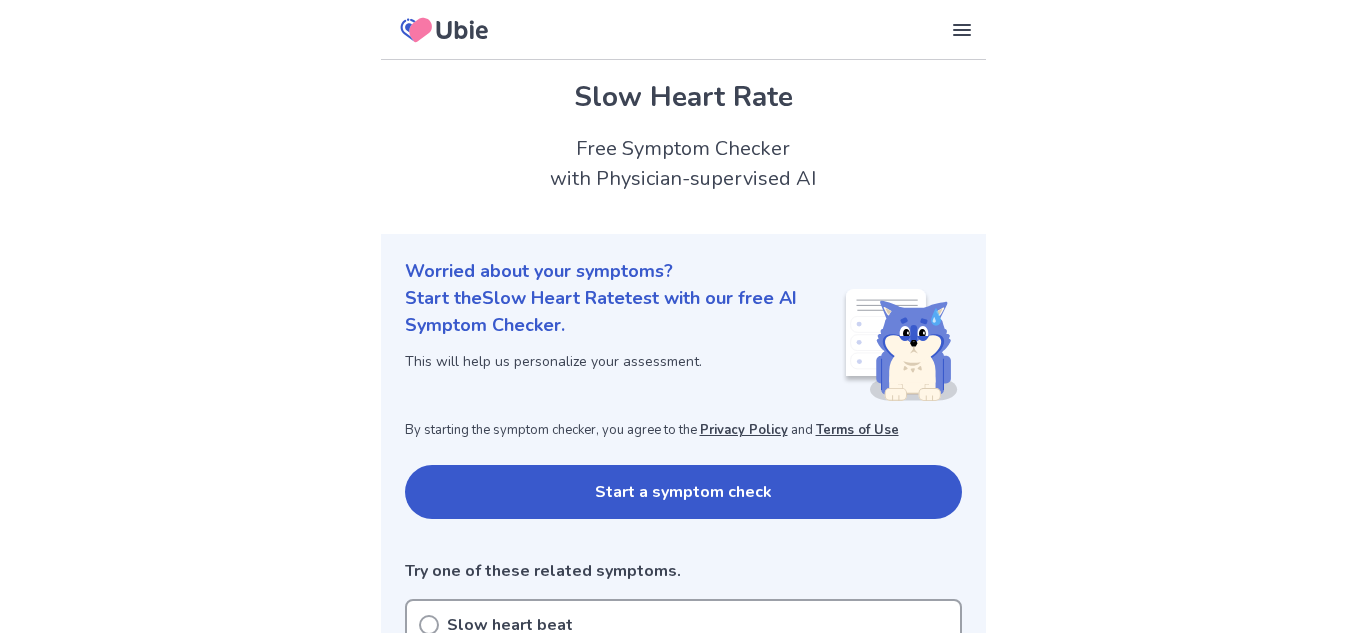 scroll, scrollTop: 83, scrollLeft: 0, axis: vertical 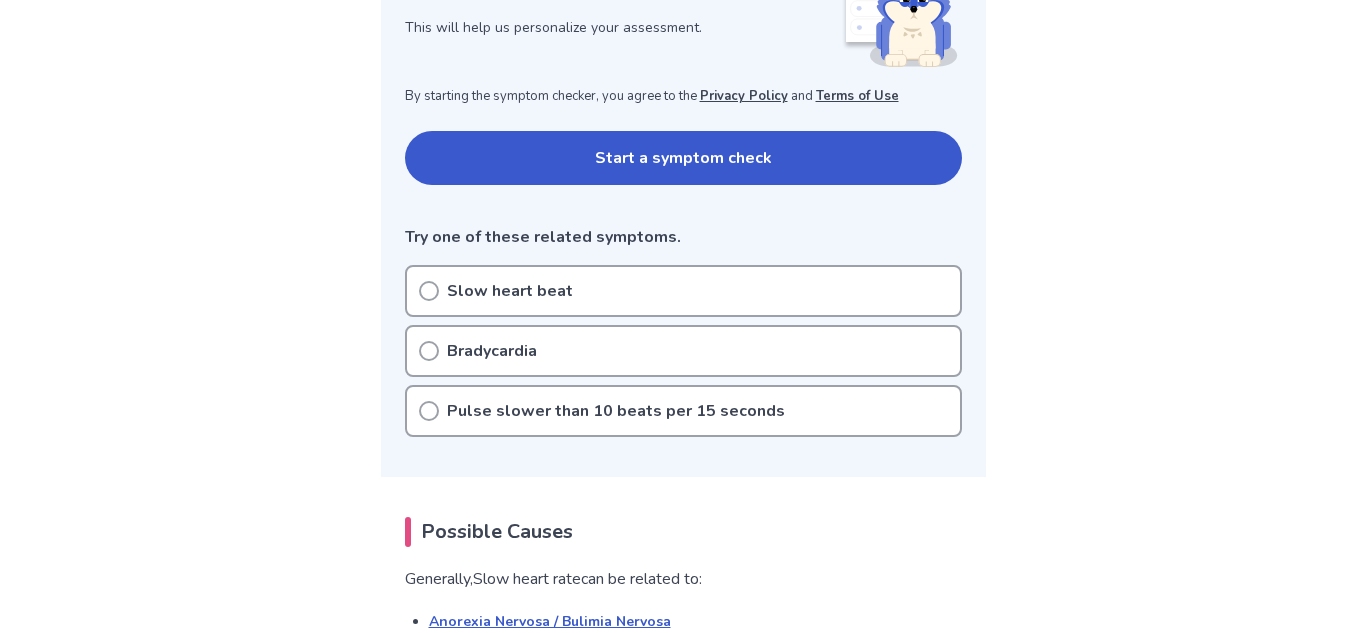 click 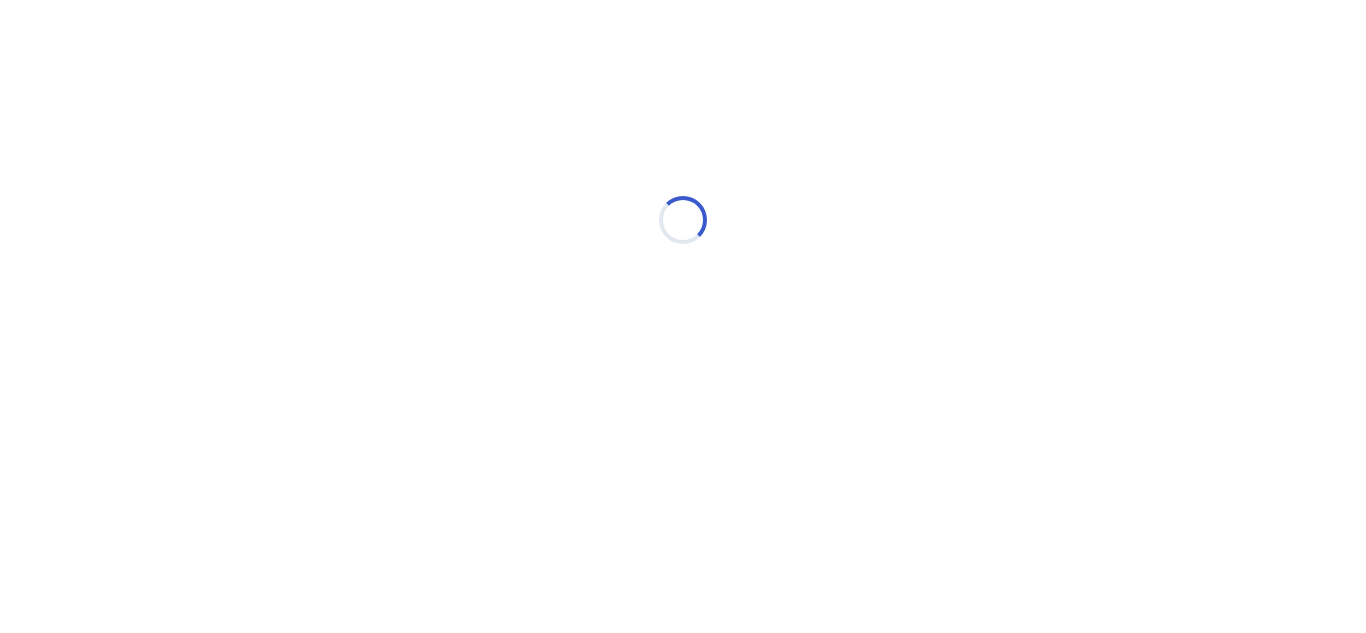 scroll, scrollTop: 0, scrollLeft: 0, axis: both 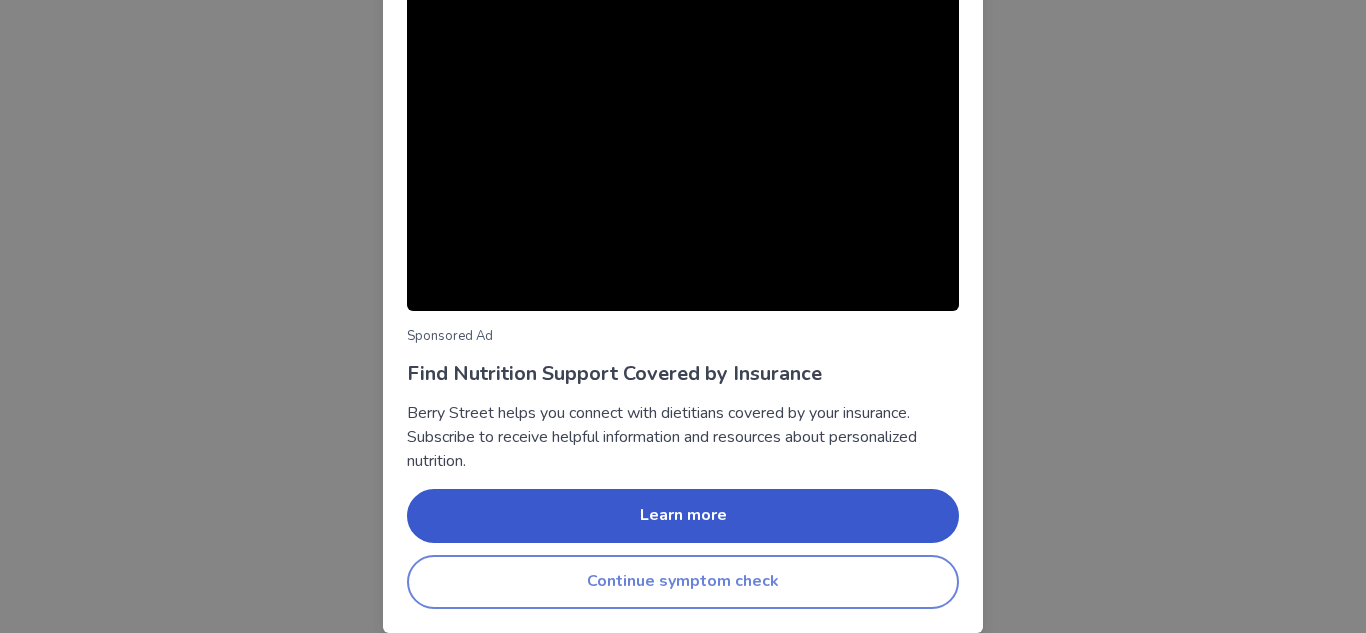 click on "Continue symptom check" at bounding box center [683, 582] 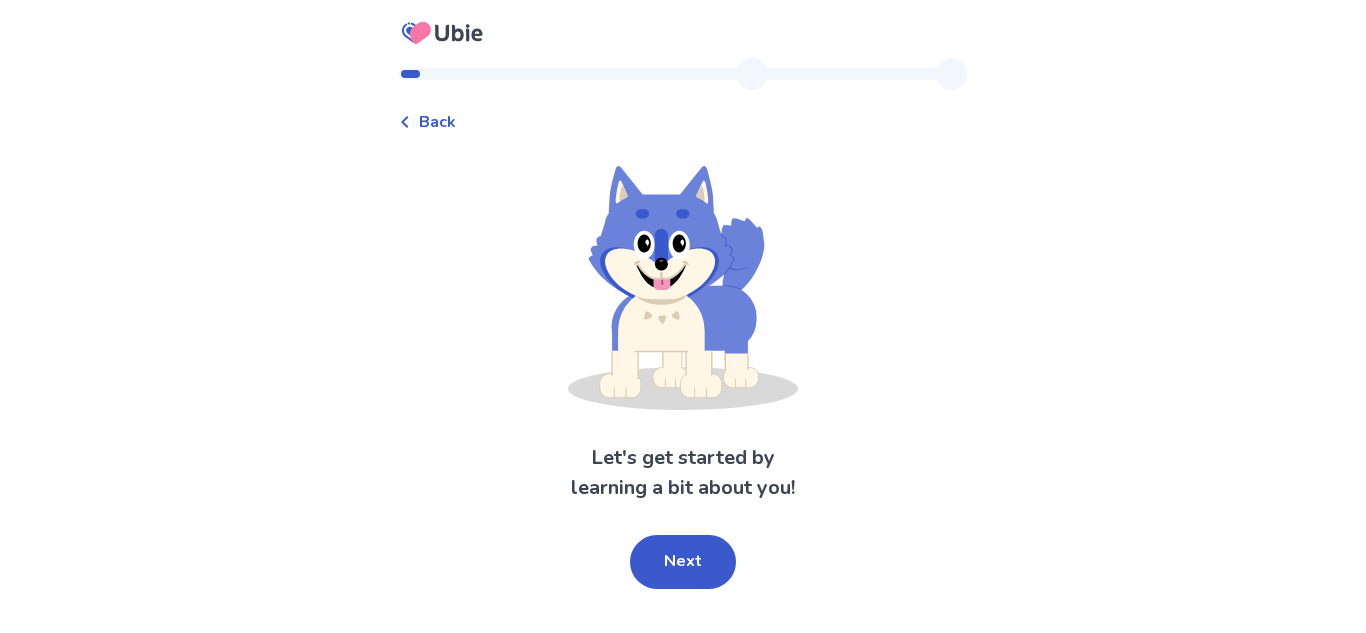 click on "Continue symptom check" at bounding box center [683, 579] 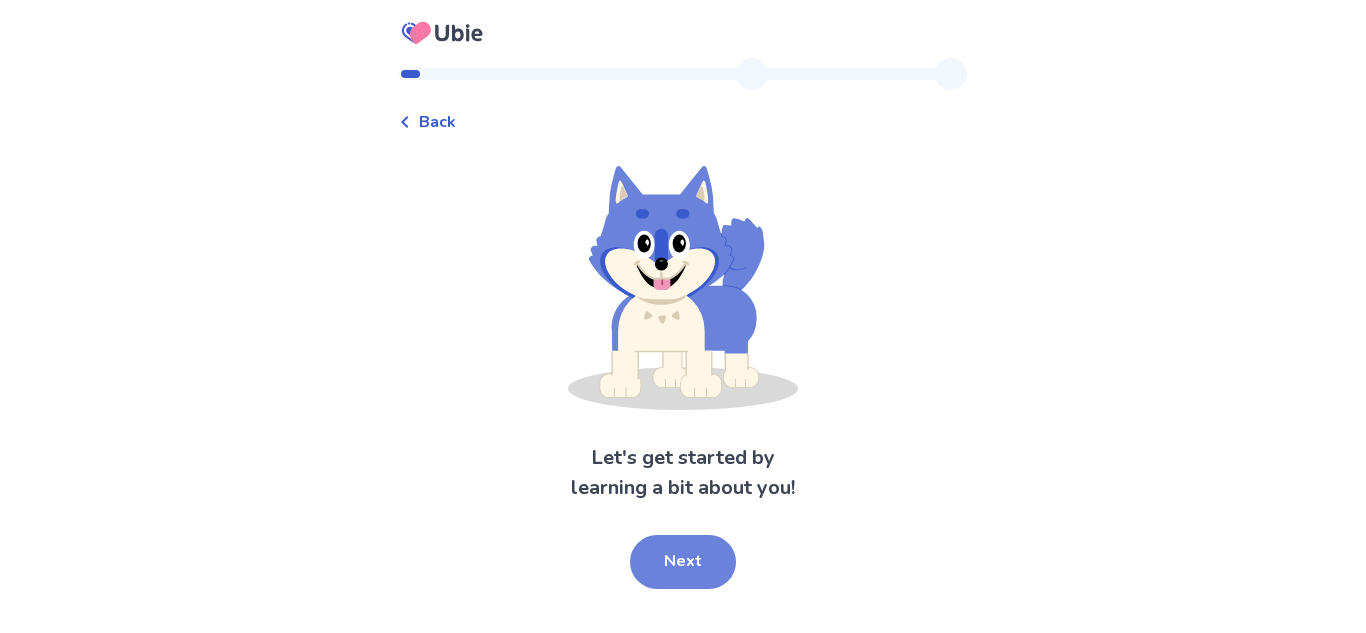 click on "Next" at bounding box center [683, 562] 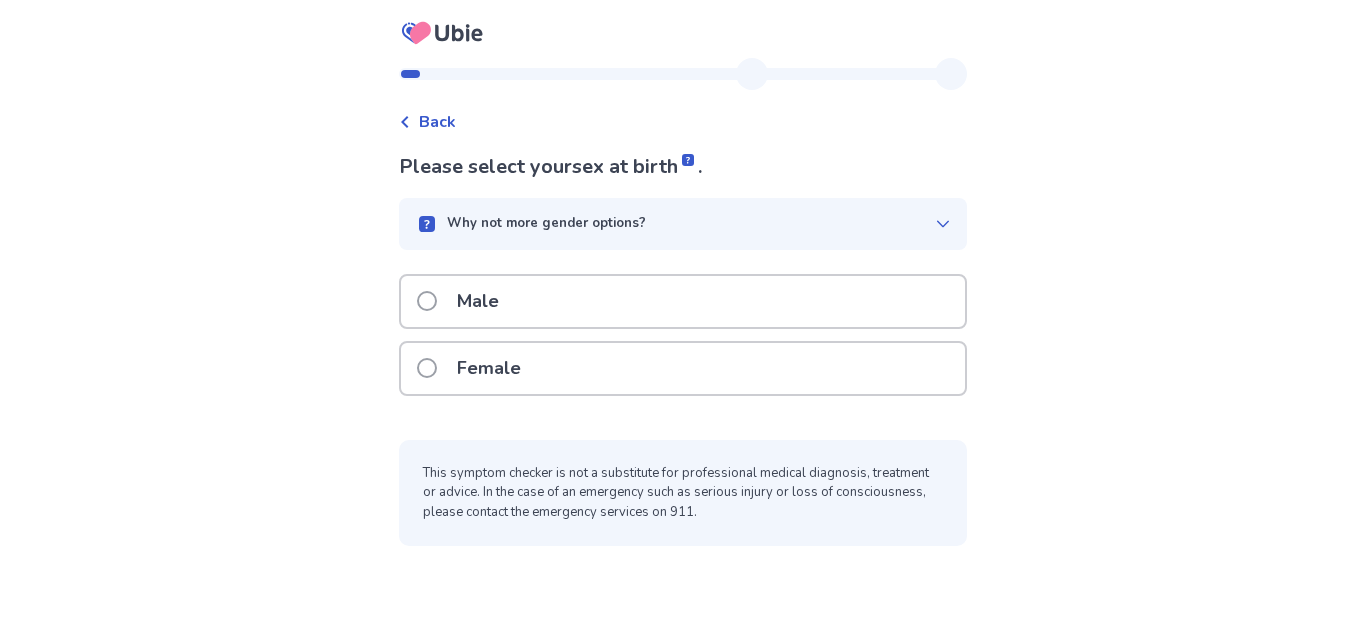click at bounding box center (427, 368) 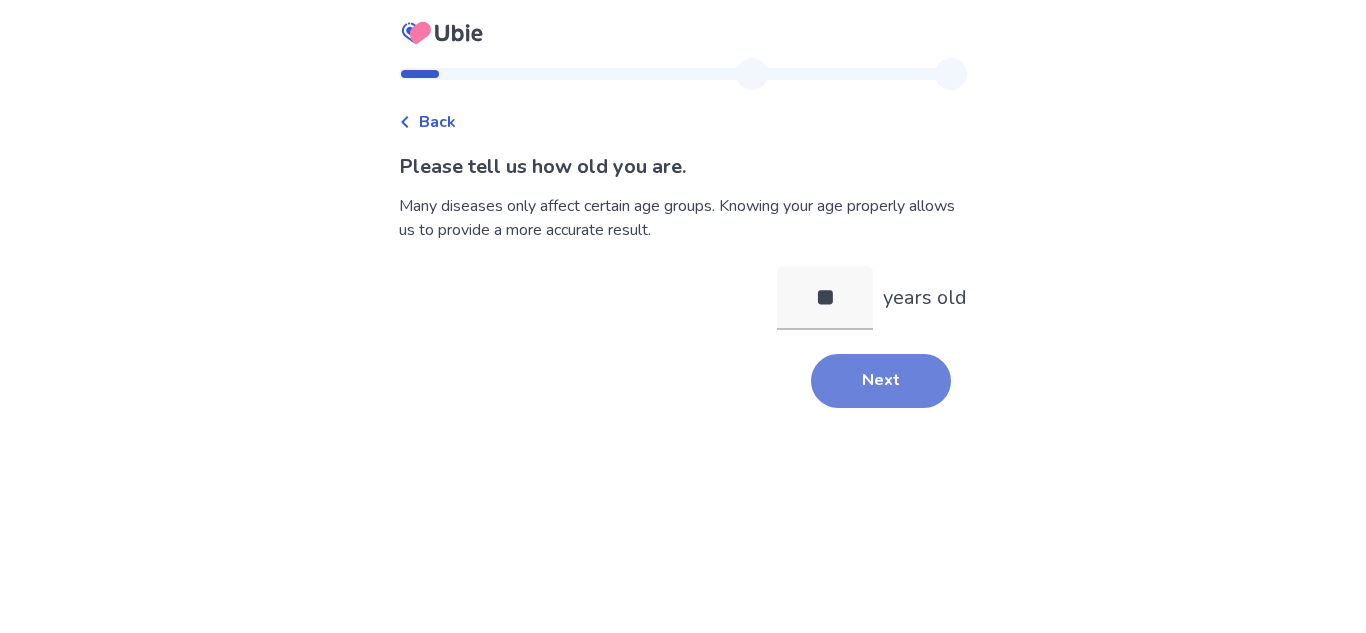 type on "**" 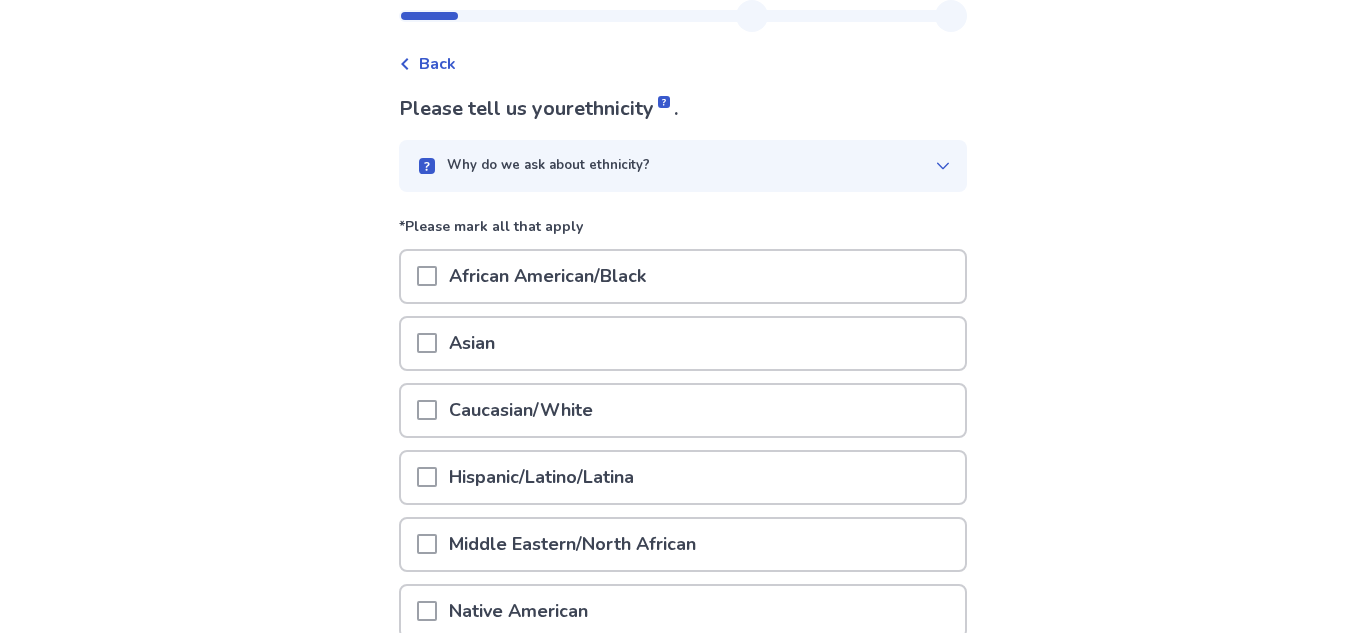 scroll, scrollTop: 61, scrollLeft: 0, axis: vertical 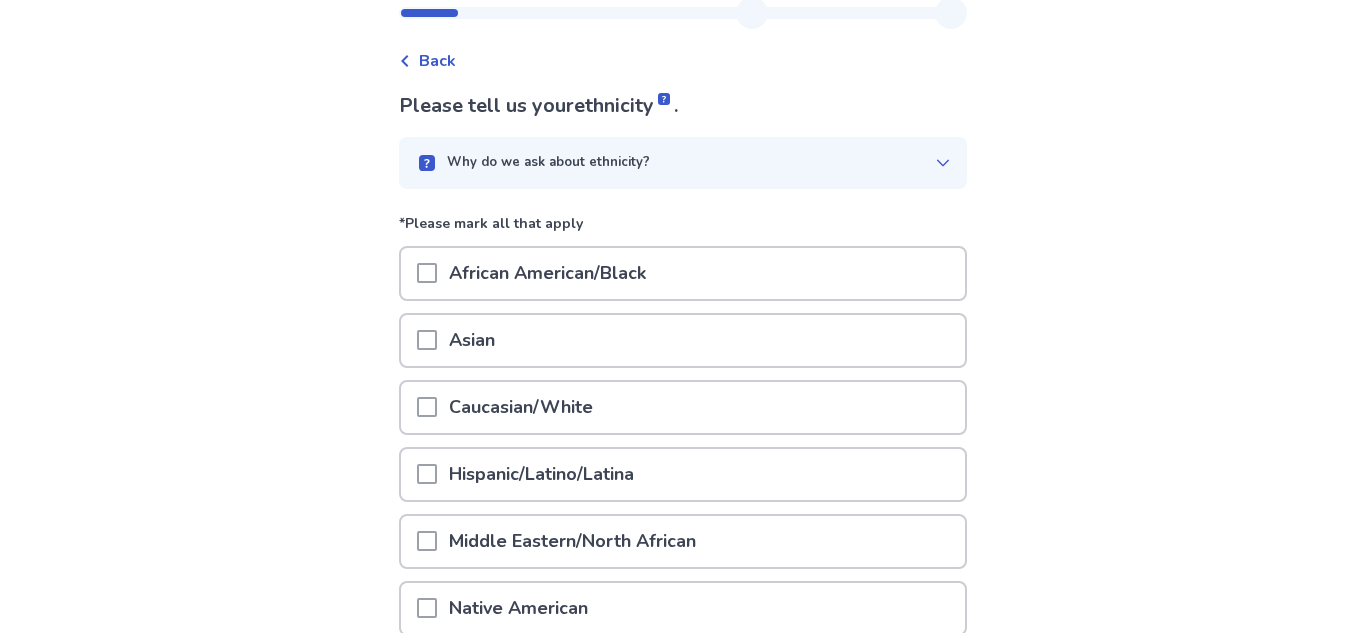 click at bounding box center [427, 407] 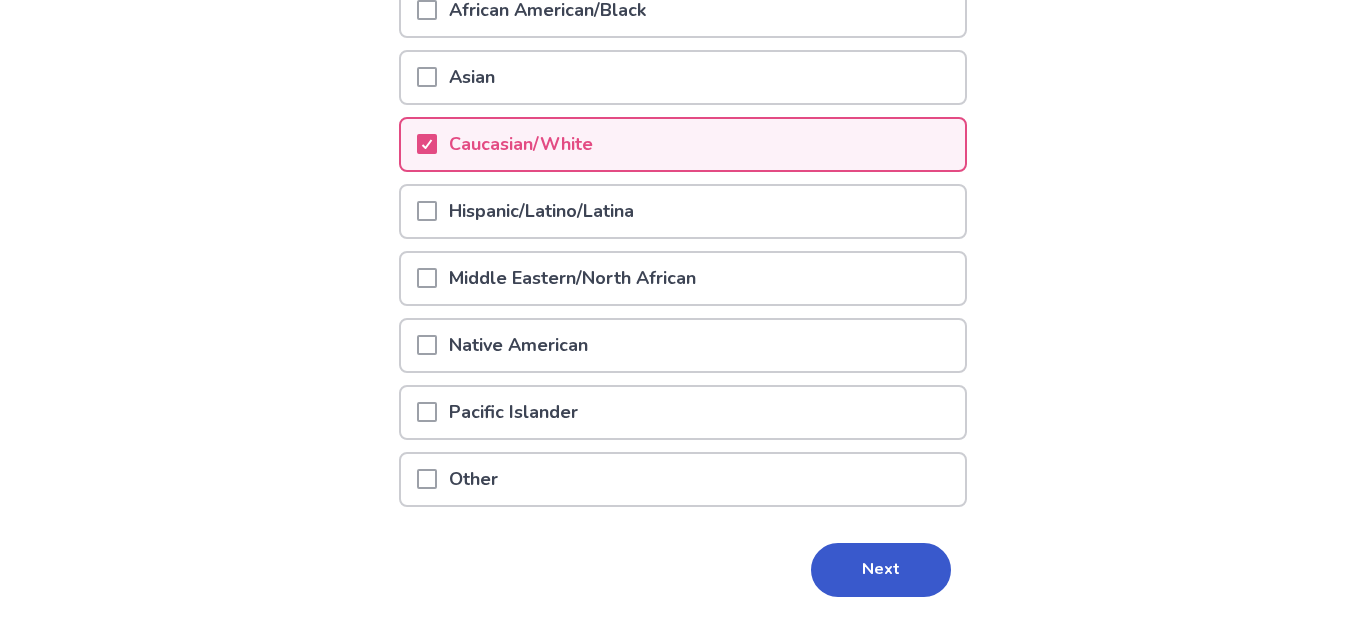 scroll, scrollTop: 376, scrollLeft: 0, axis: vertical 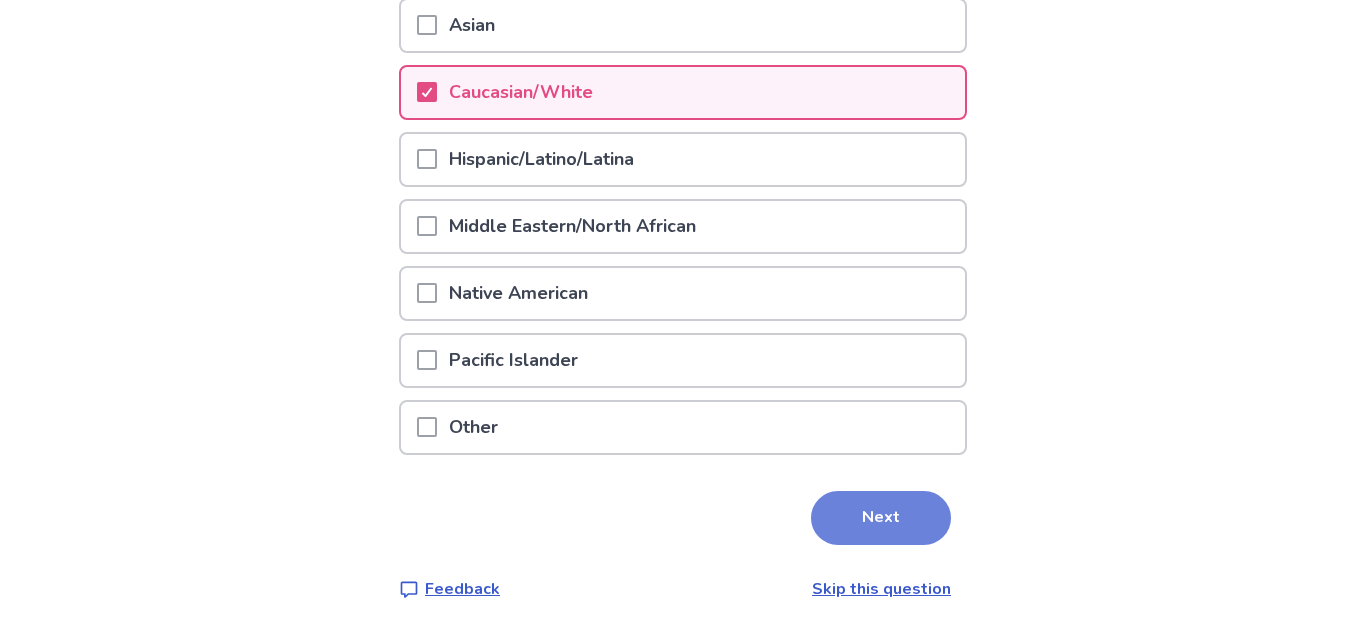 click on "Next" at bounding box center (881, 518) 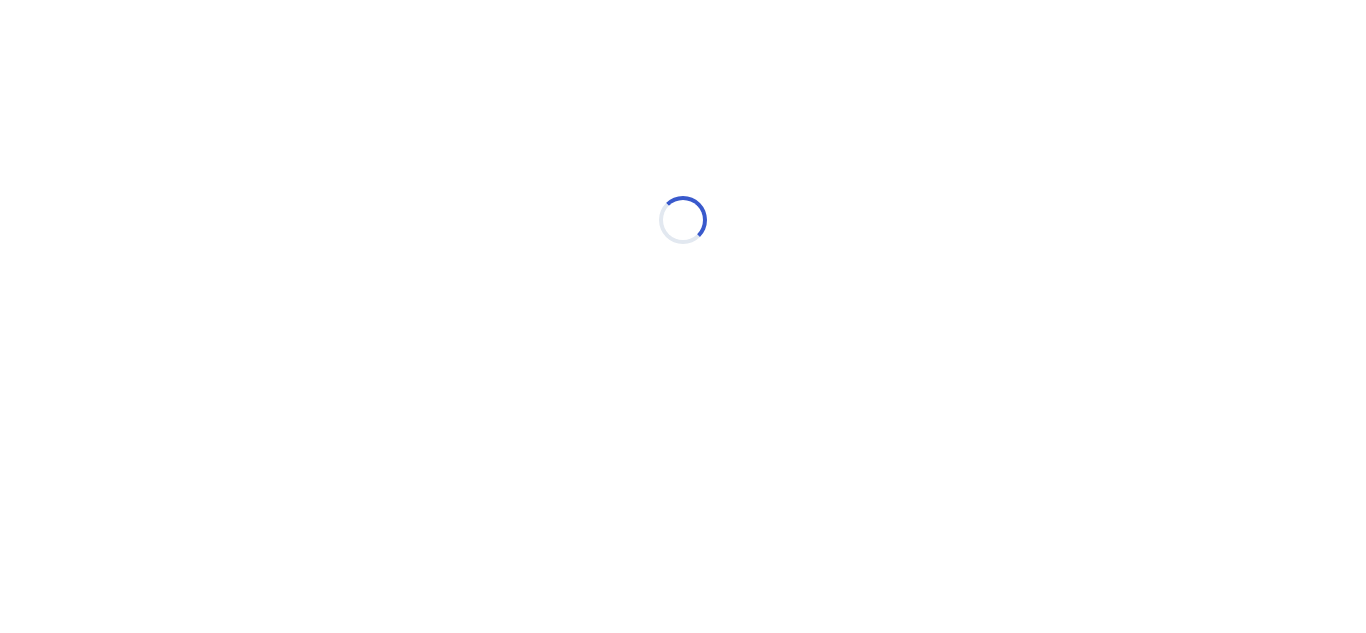 scroll, scrollTop: 0, scrollLeft: 0, axis: both 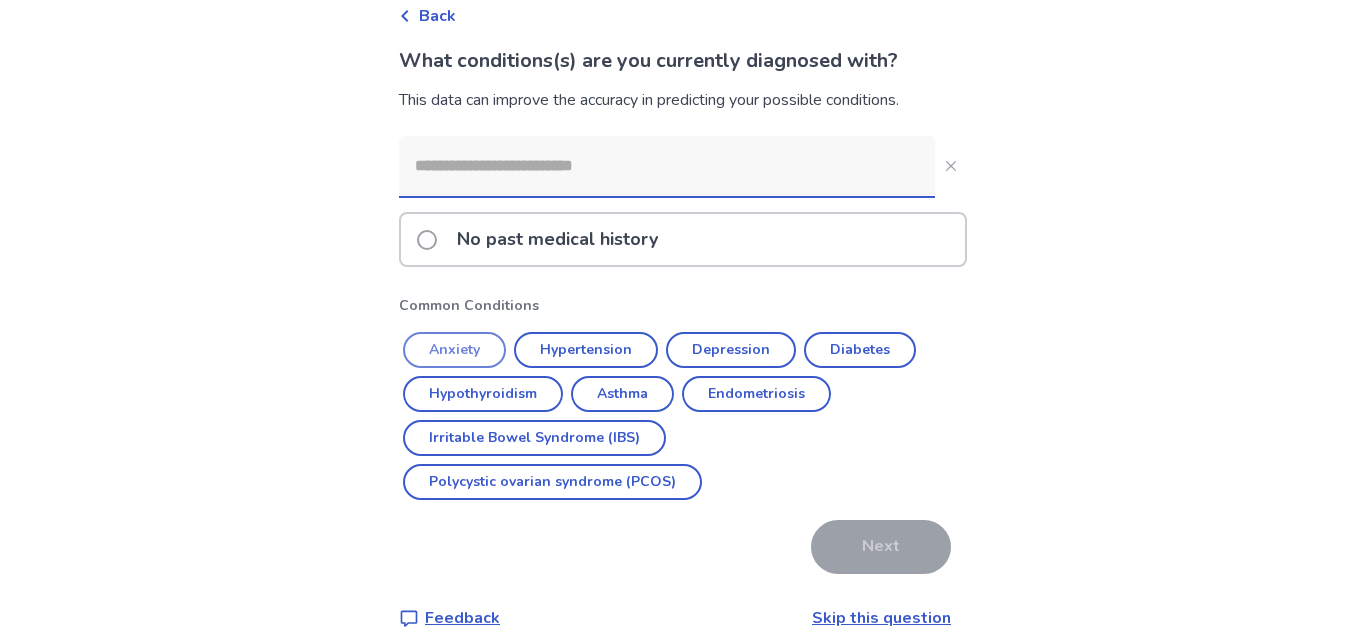 click on "Anxiety" at bounding box center (454, 350) 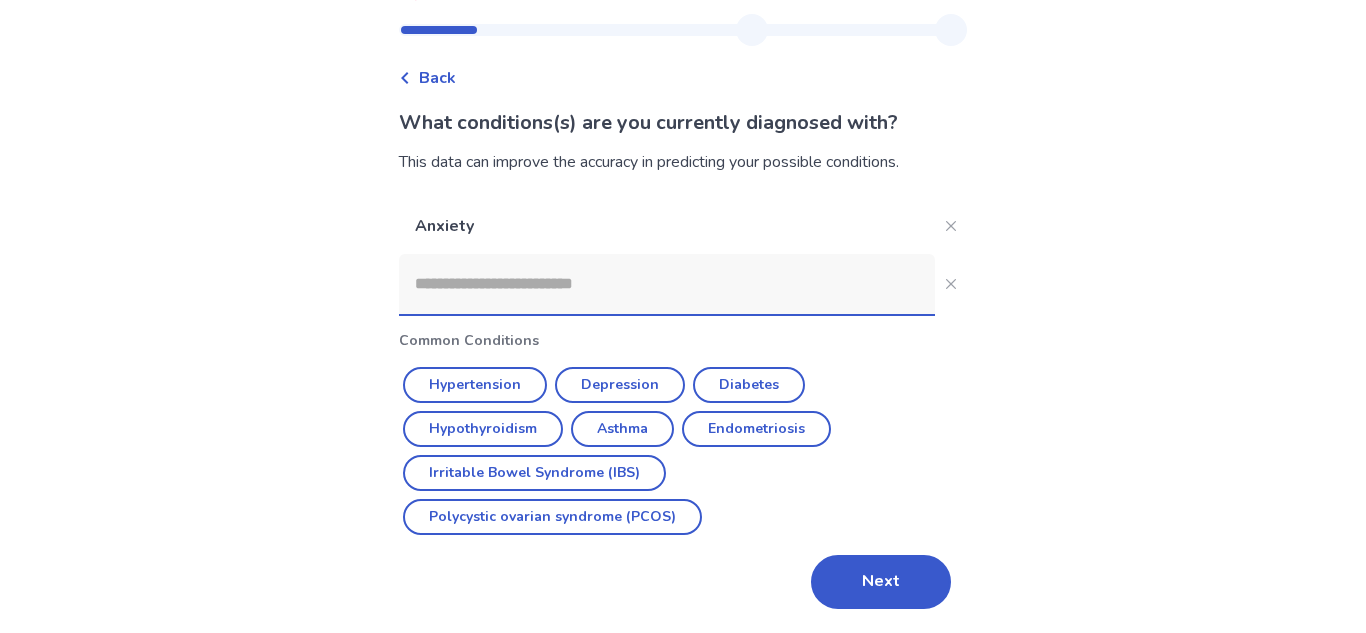 scroll, scrollTop: 44, scrollLeft: 0, axis: vertical 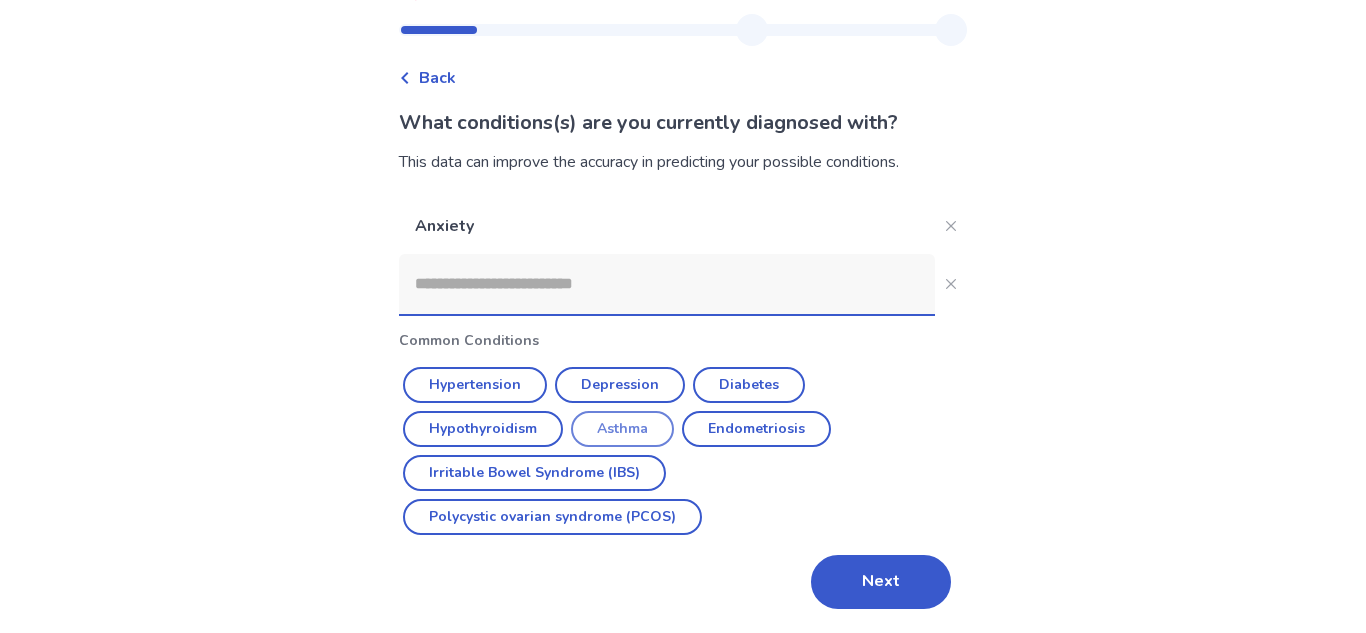 click on "Asthma" at bounding box center (622, 429) 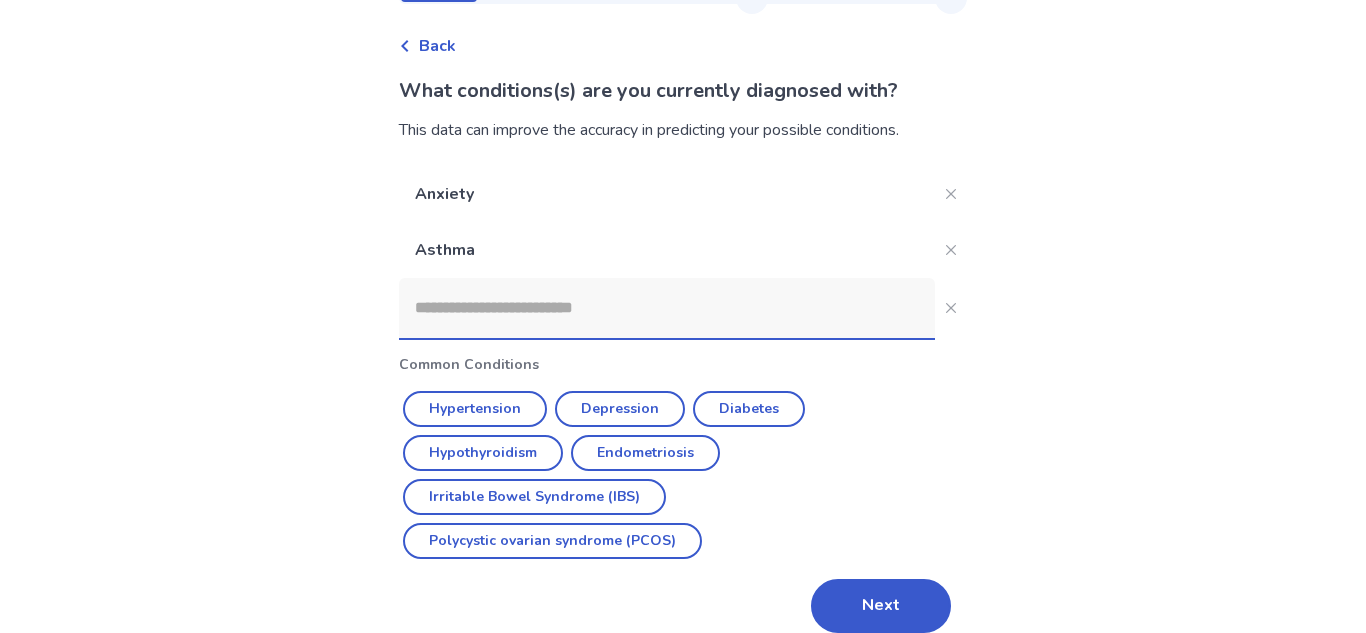 scroll, scrollTop: 100, scrollLeft: 0, axis: vertical 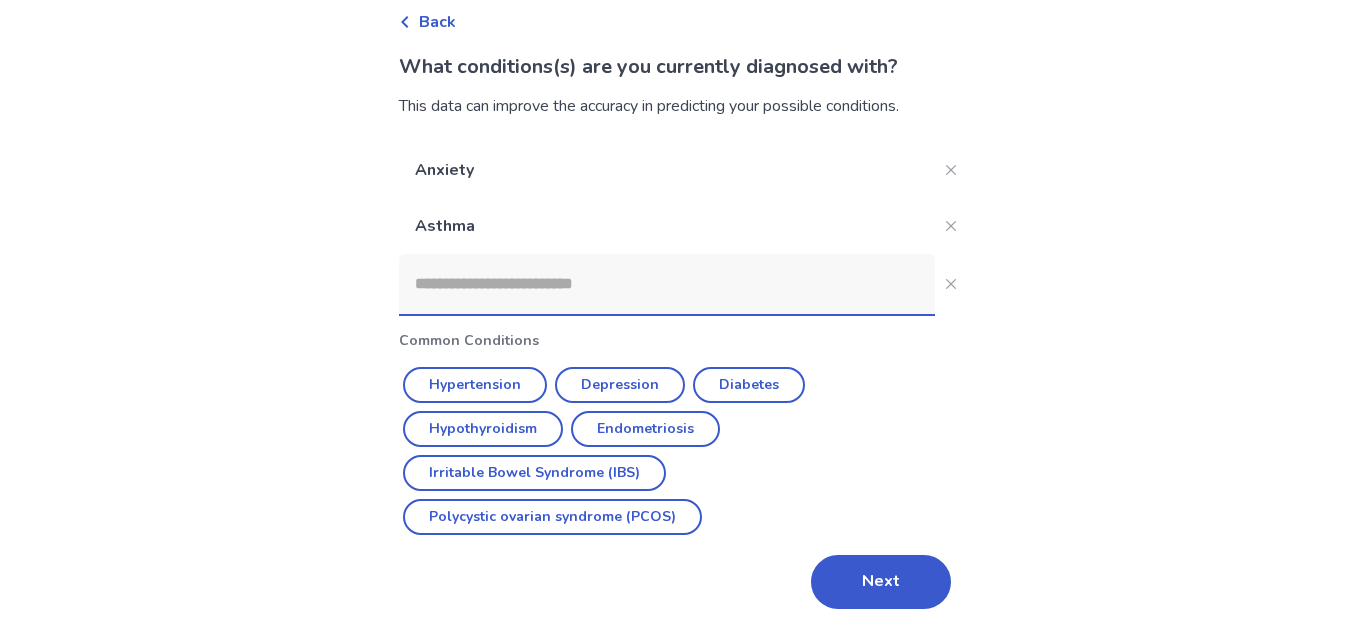 click at bounding box center (667, 284) 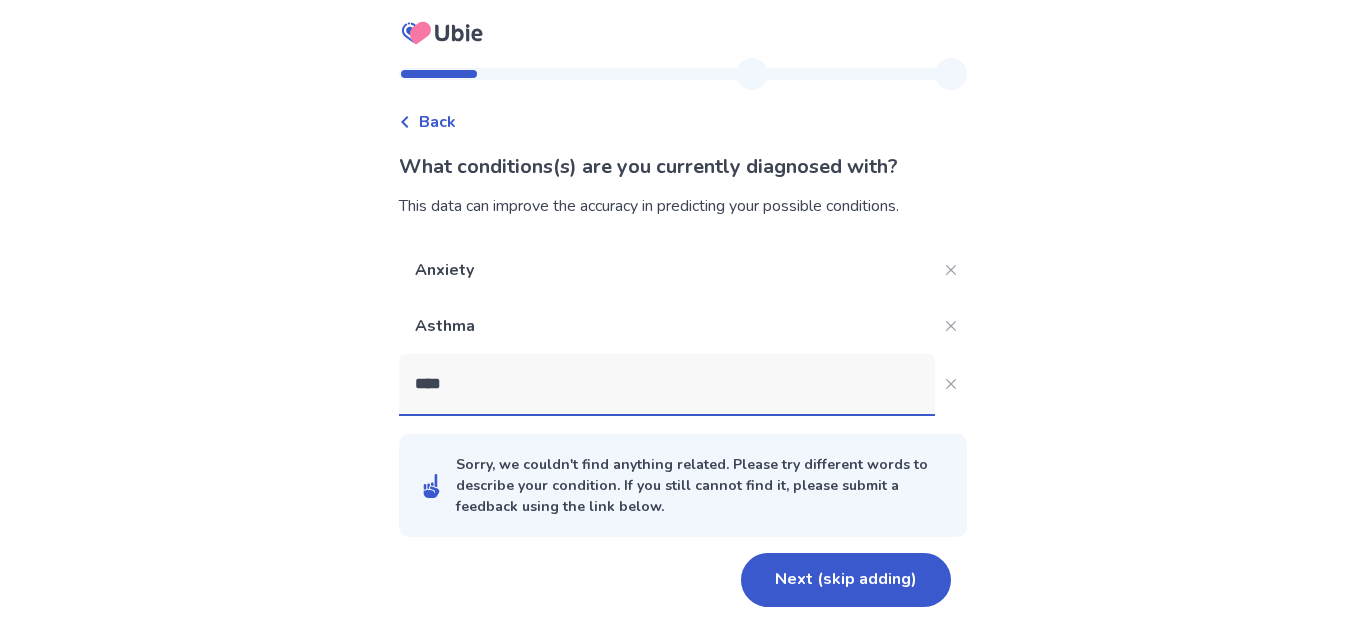 scroll, scrollTop: 0, scrollLeft: 0, axis: both 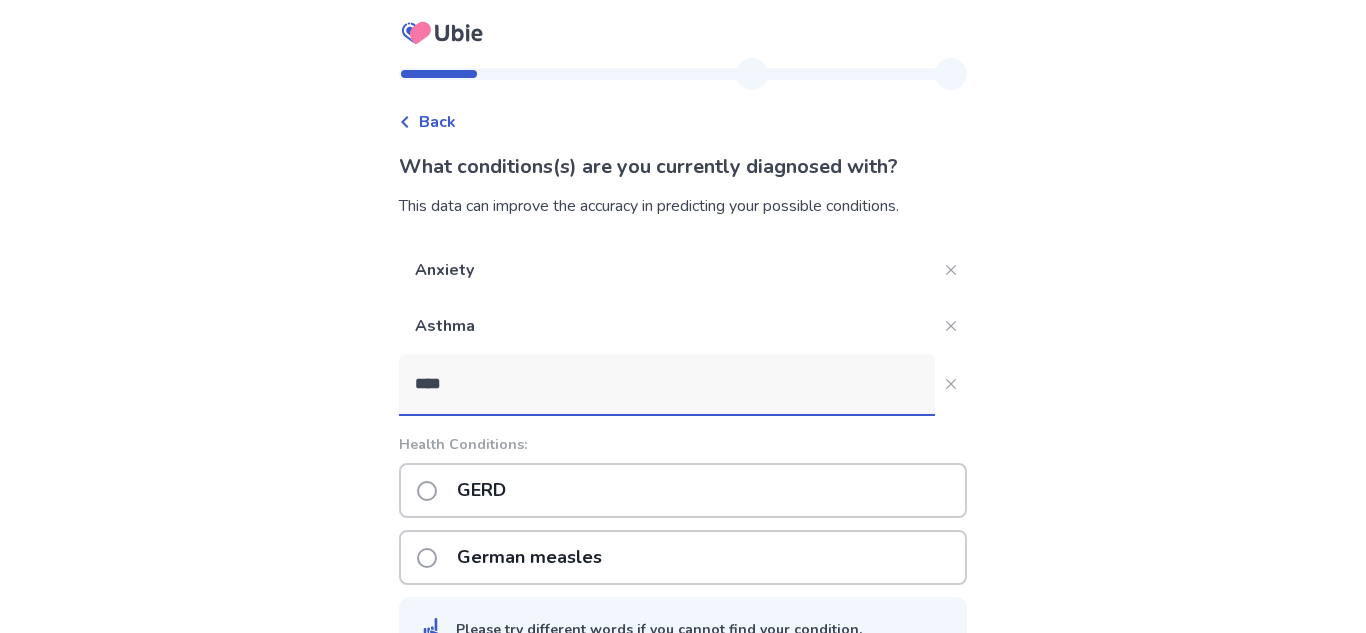 type on "****" 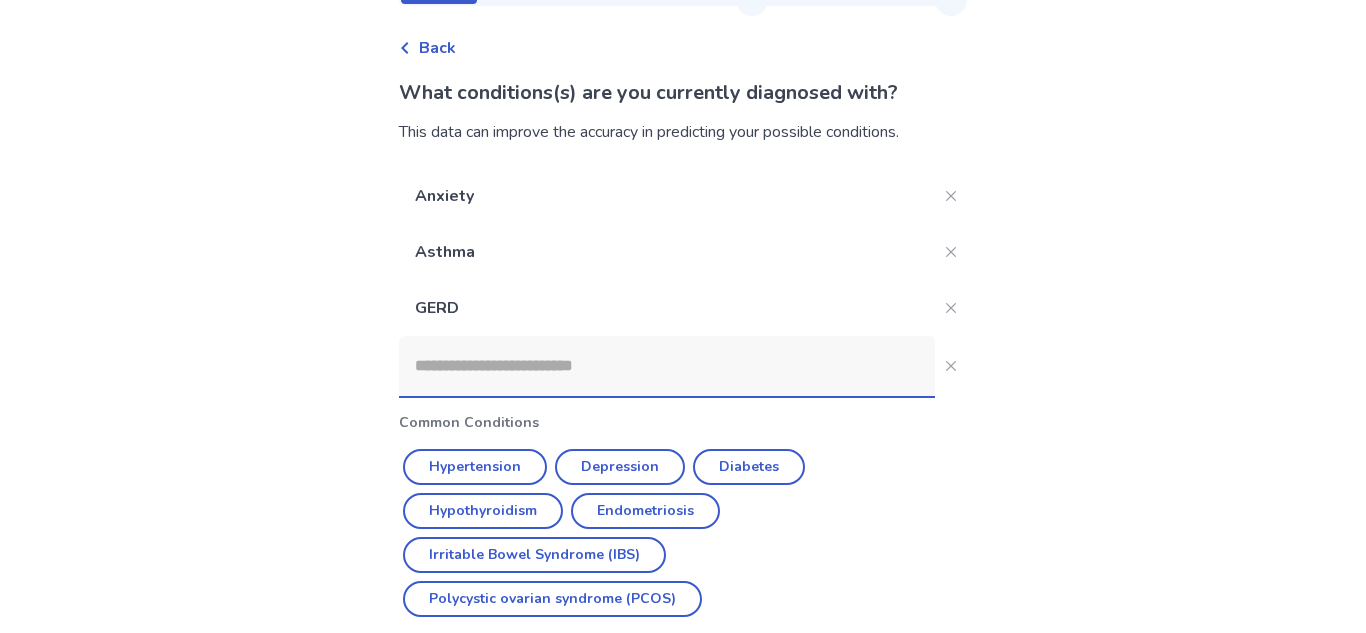 scroll, scrollTop: 156, scrollLeft: 0, axis: vertical 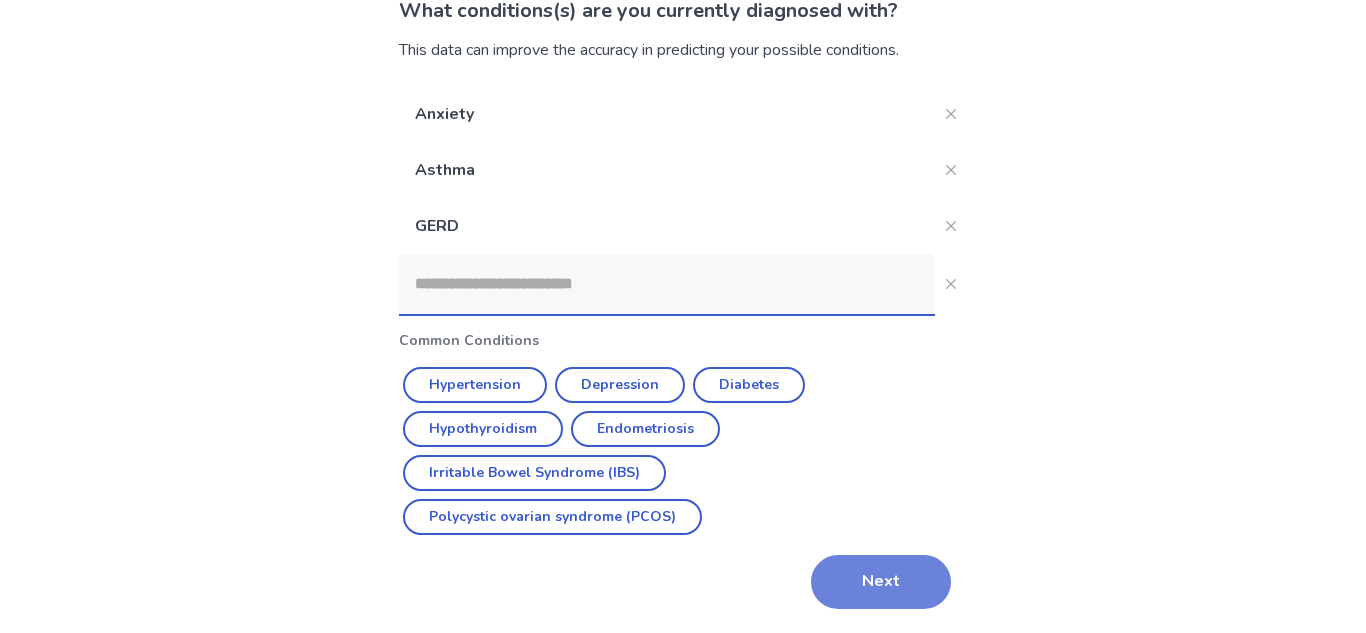 click on "Next" at bounding box center [881, 582] 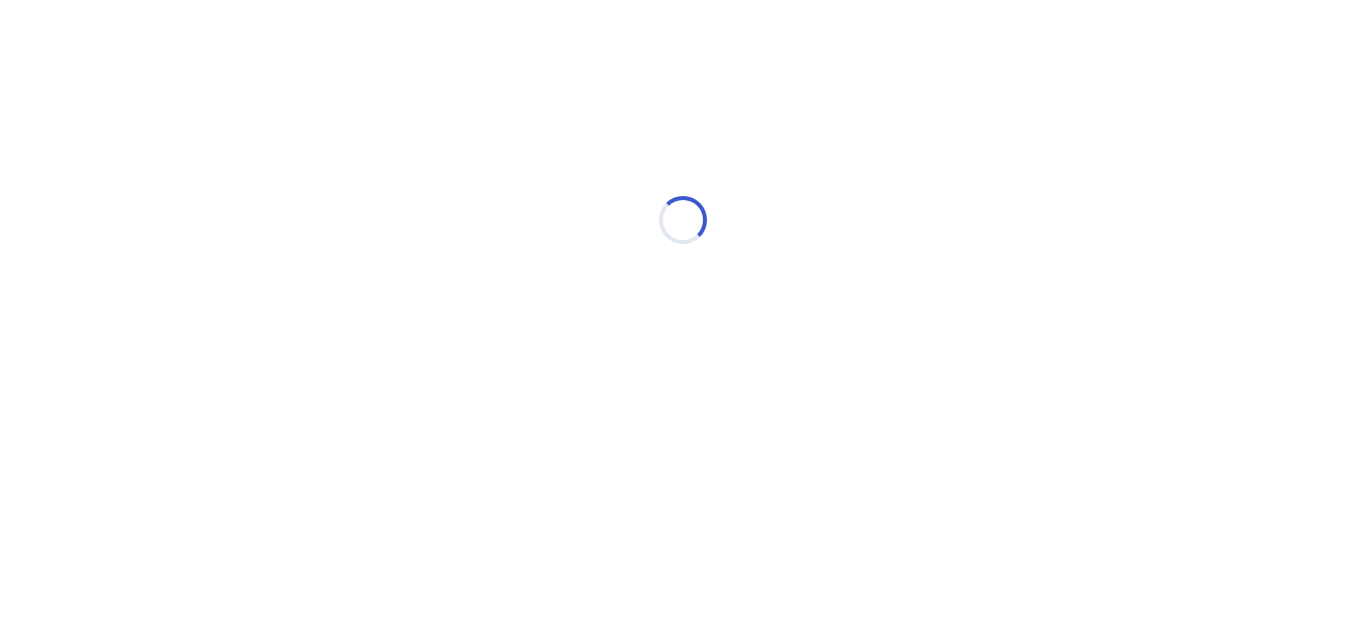 scroll, scrollTop: 0, scrollLeft: 0, axis: both 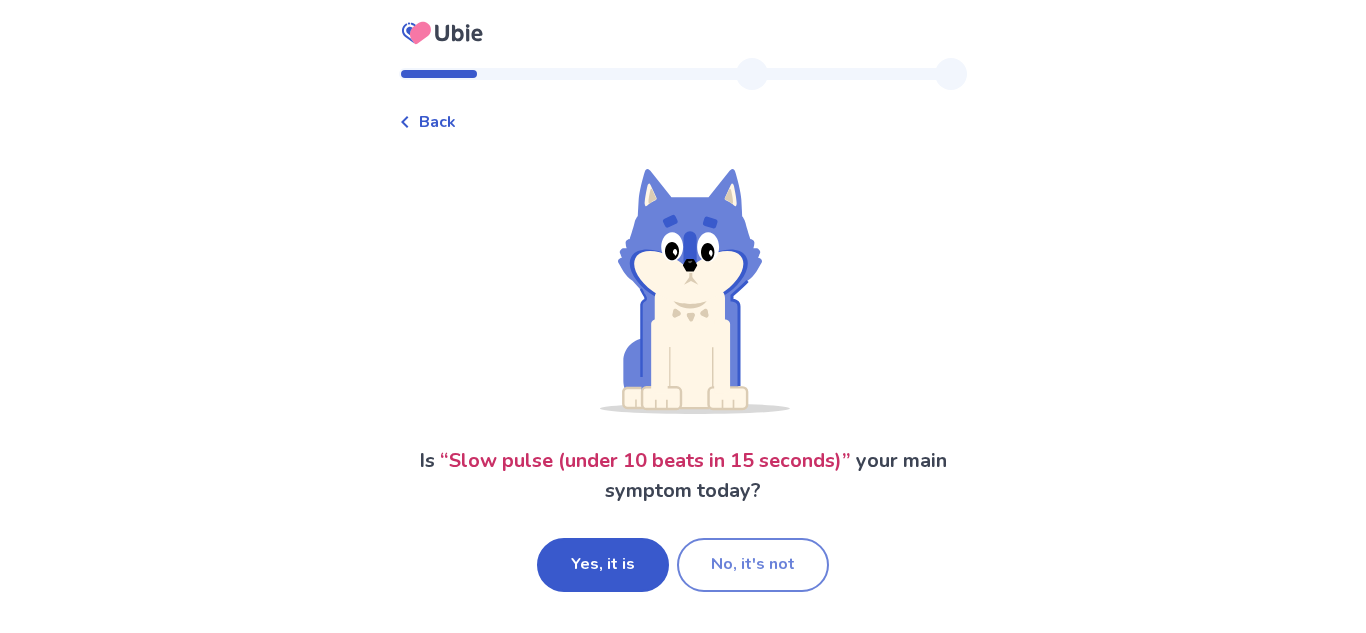 click on "No, it's not" at bounding box center [753, 565] 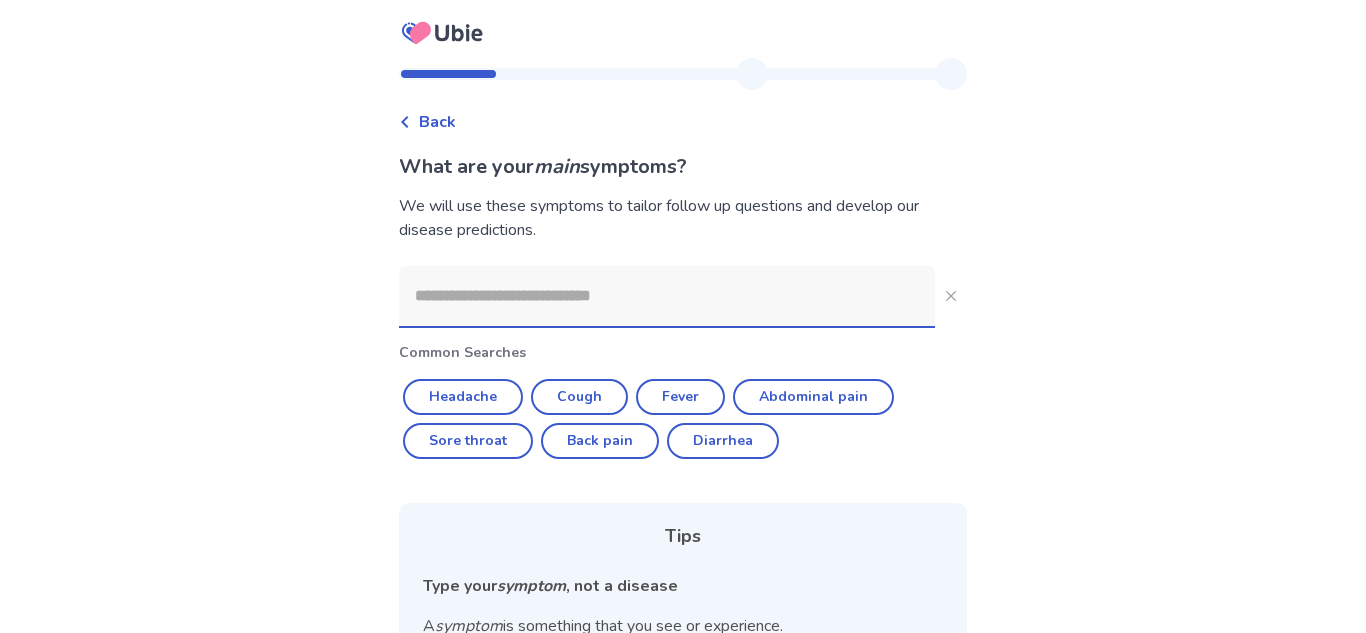 click 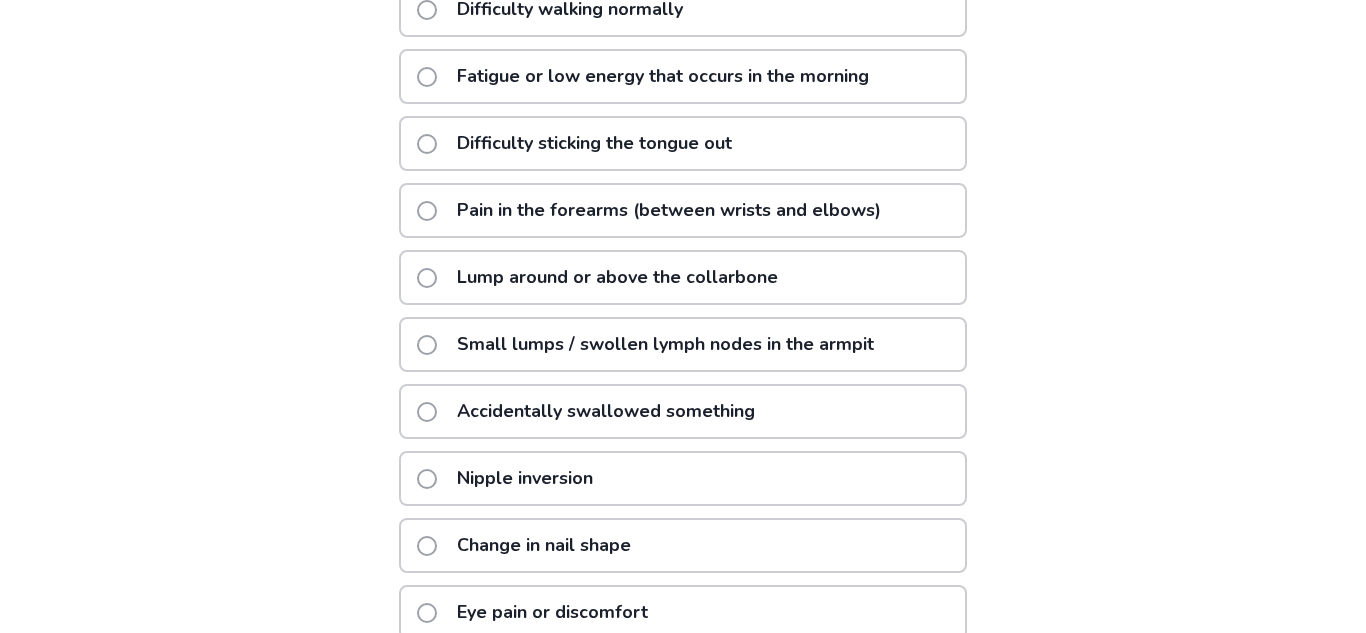scroll, scrollTop: 394, scrollLeft: 0, axis: vertical 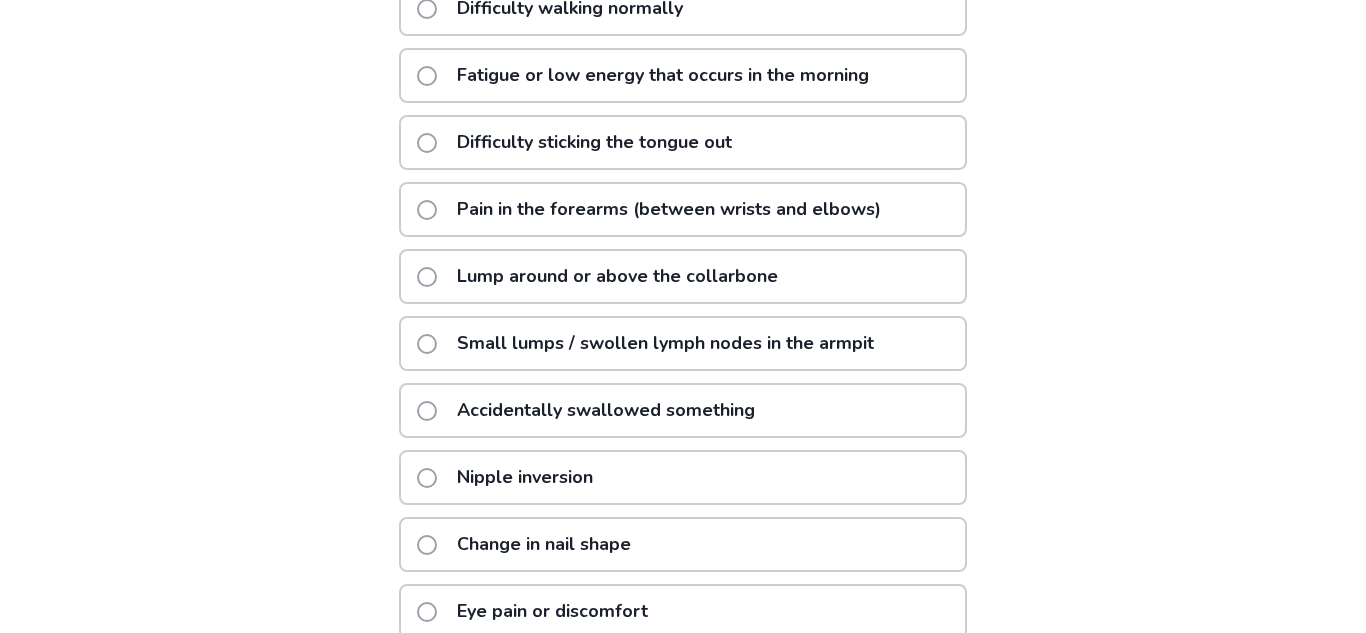 type on "**********" 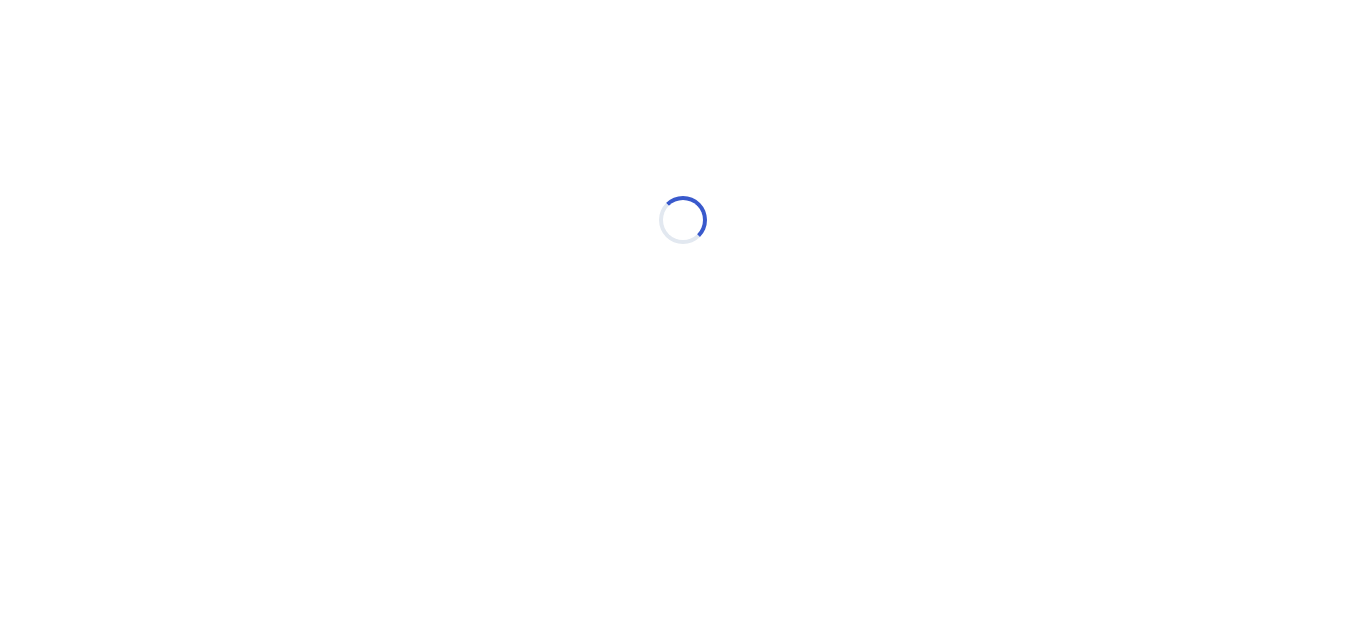 scroll, scrollTop: 0, scrollLeft: 0, axis: both 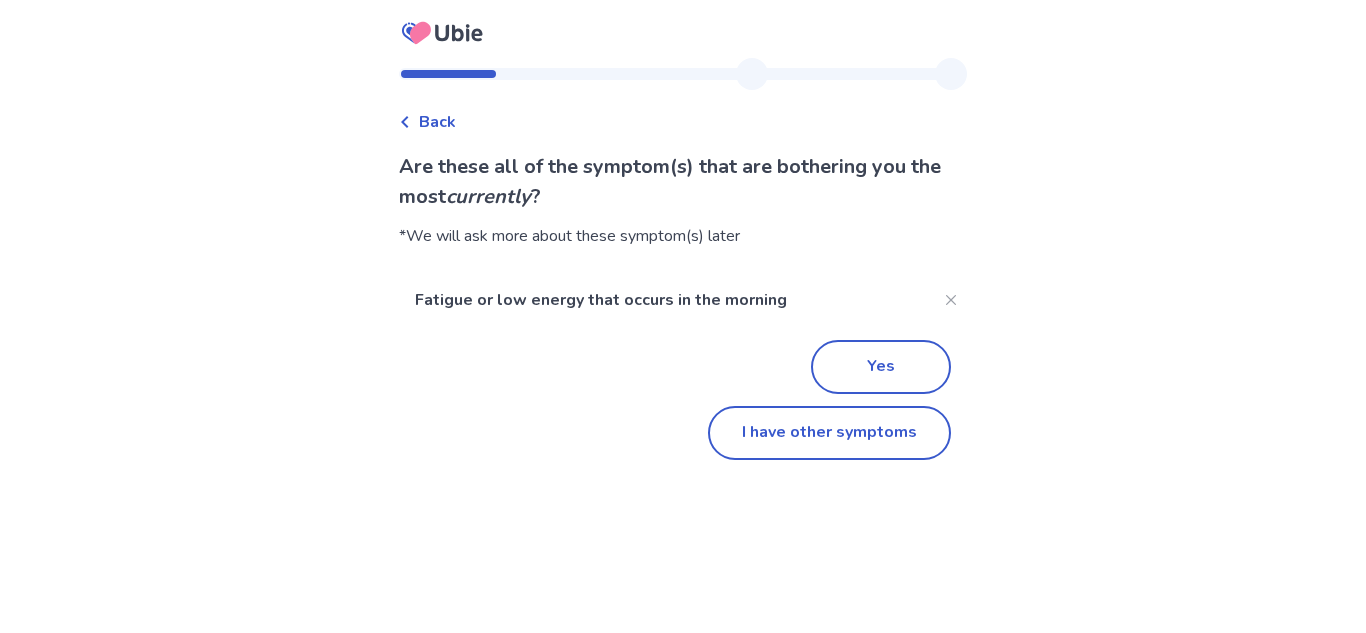 click on "Back" at bounding box center (427, 122) 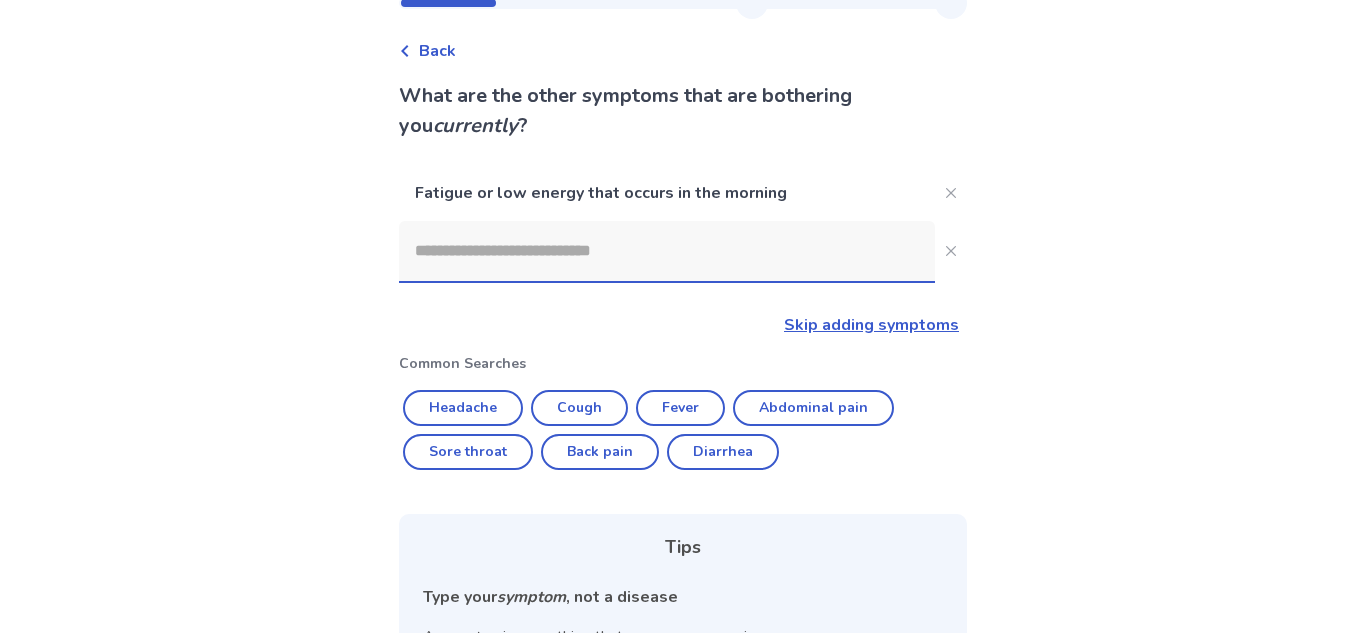 scroll, scrollTop: 38, scrollLeft: 0, axis: vertical 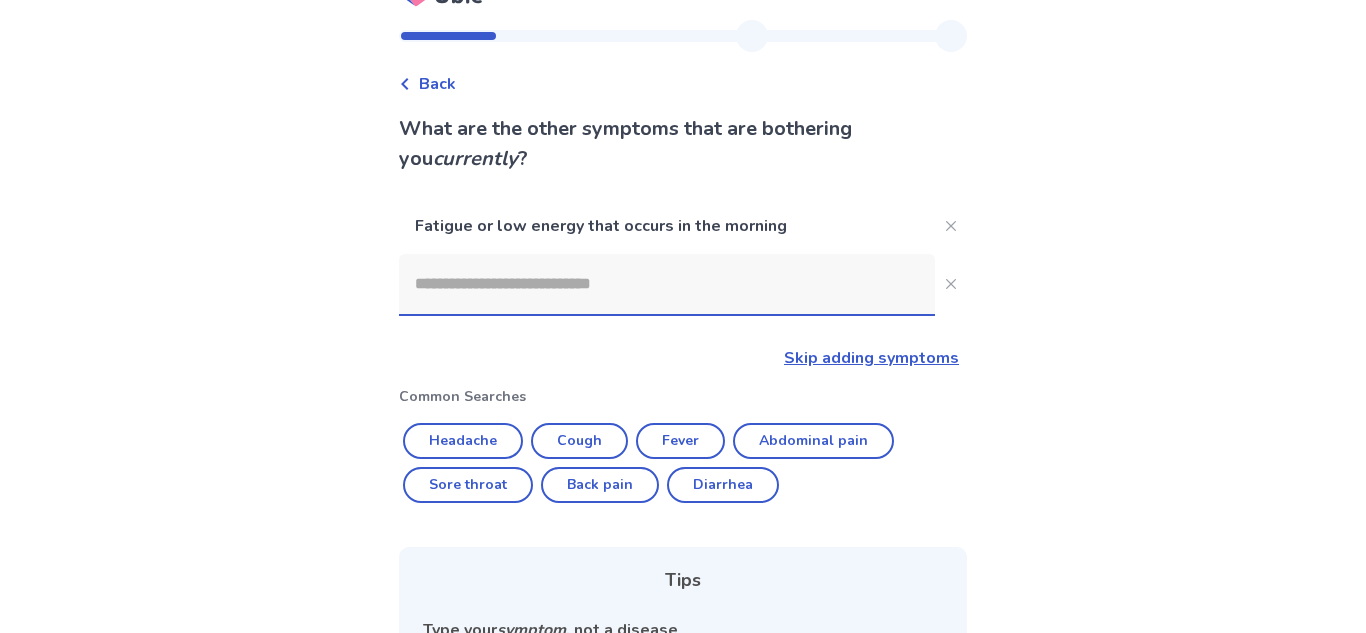 click 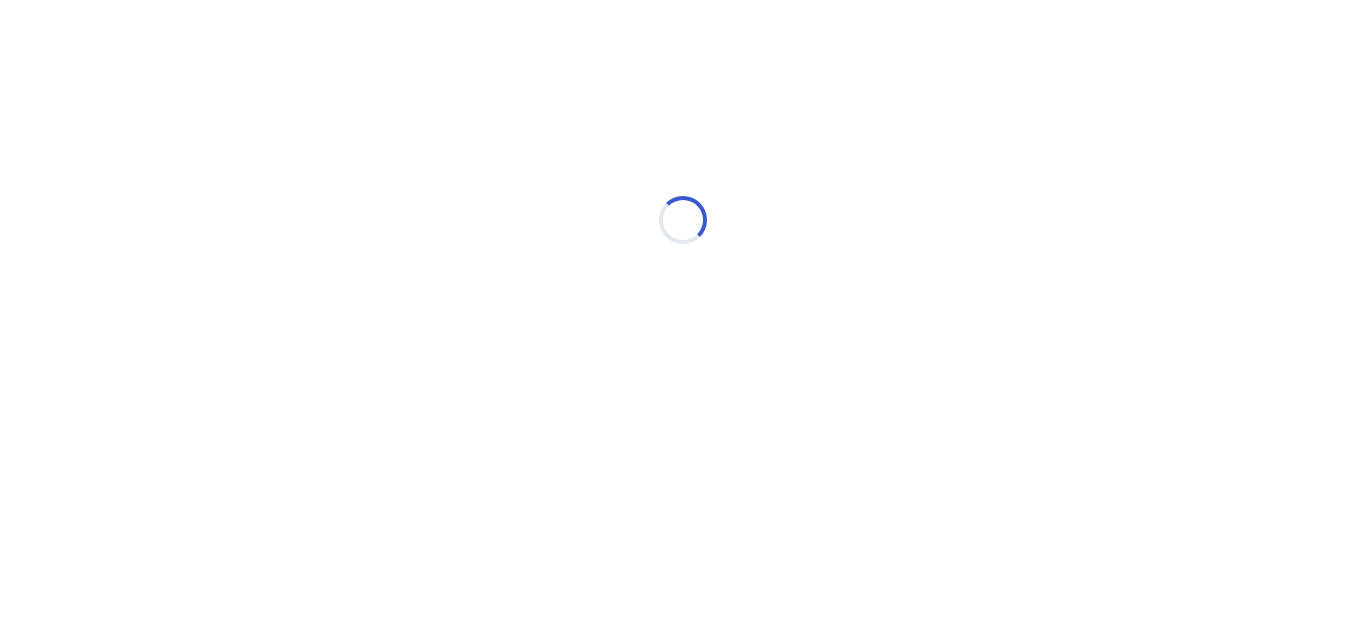 scroll, scrollTop: 0, scrollLeft: 0, axis: both 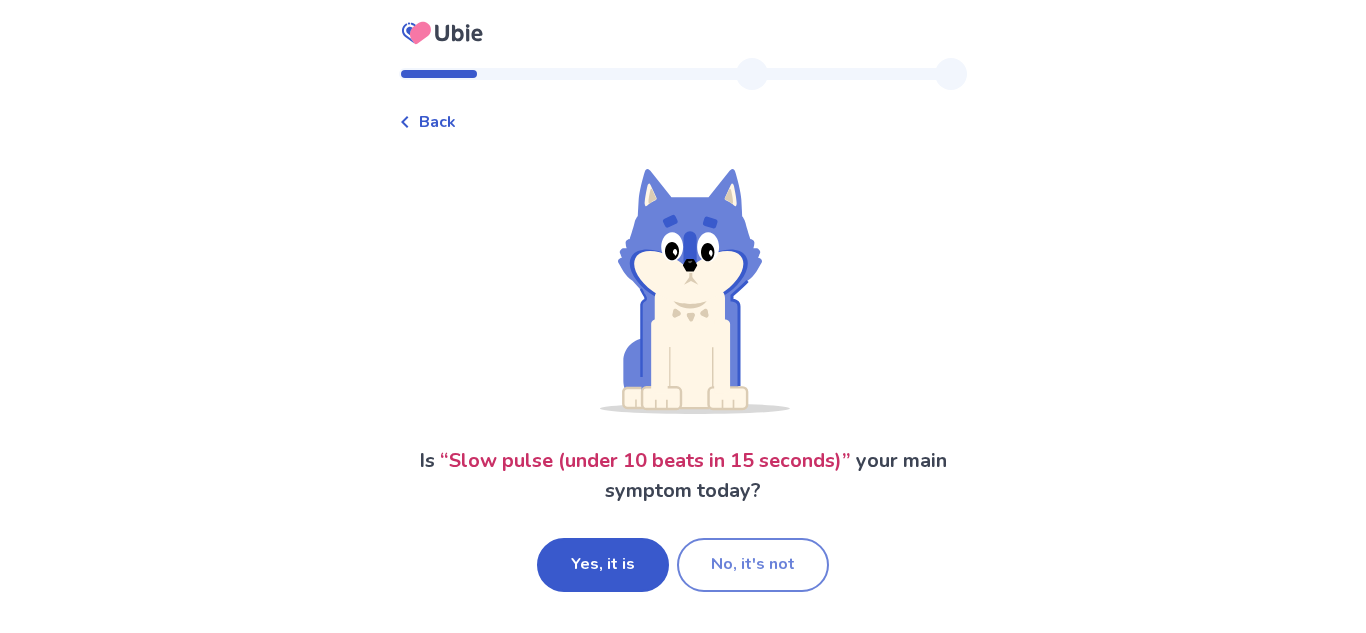 click on "No, it's not" at bounding box center [753, 565] 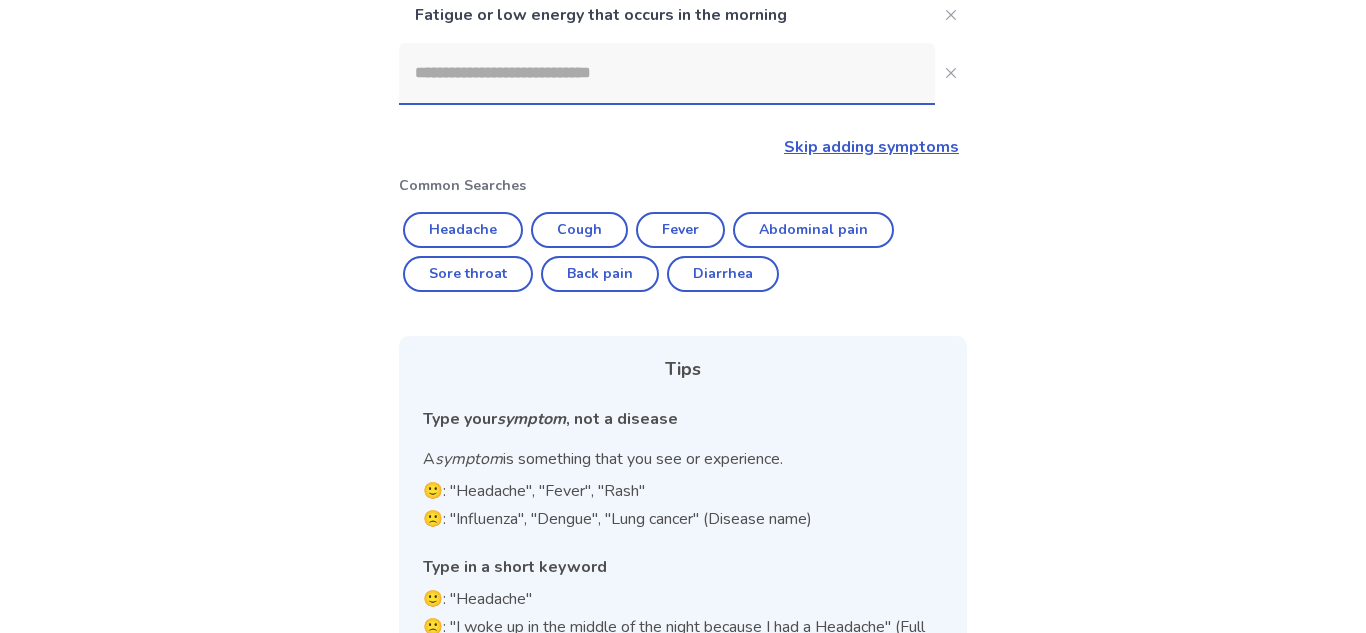 scroll, scrollTop: 213, scrollLeft: 0, axis: vertical 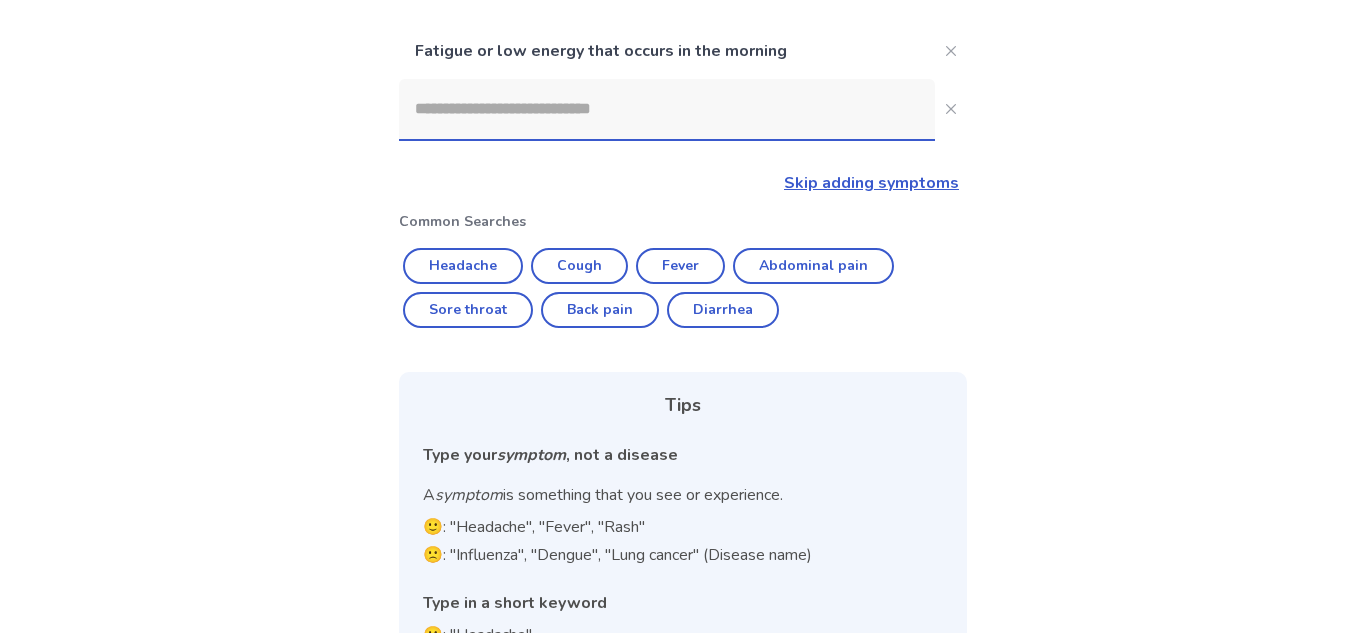 click 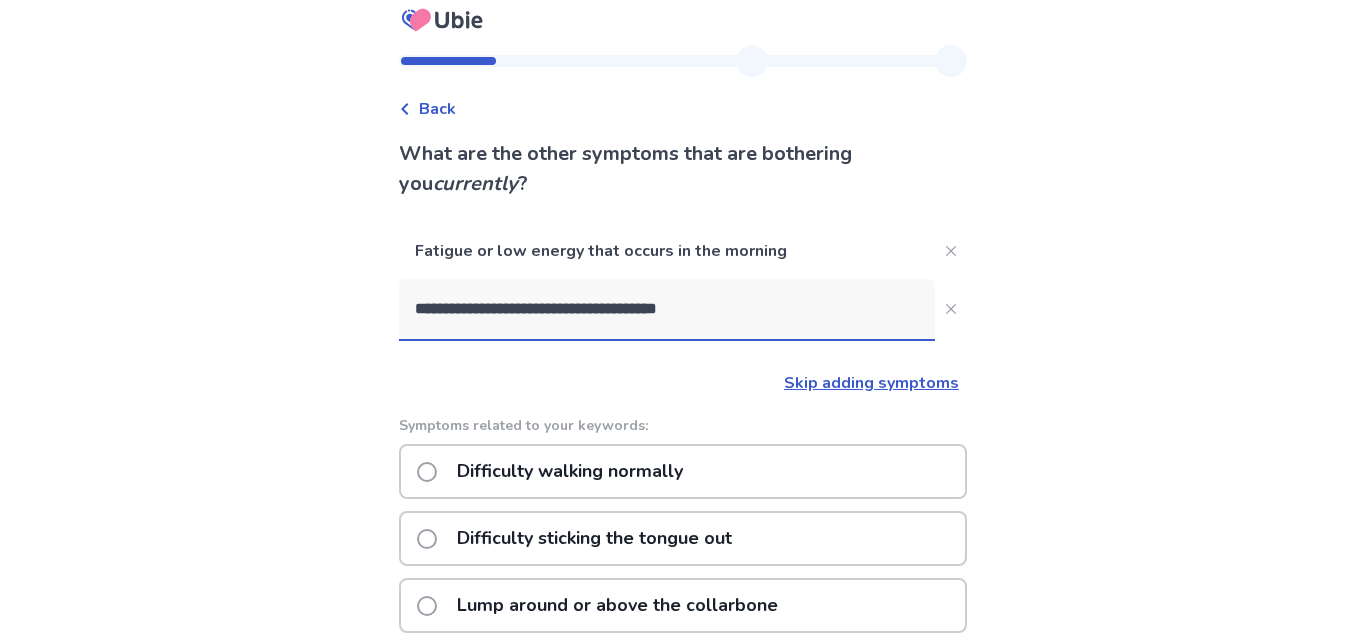 scroll, scrollTop: 11, scrollLeft: 0, axis: vertical 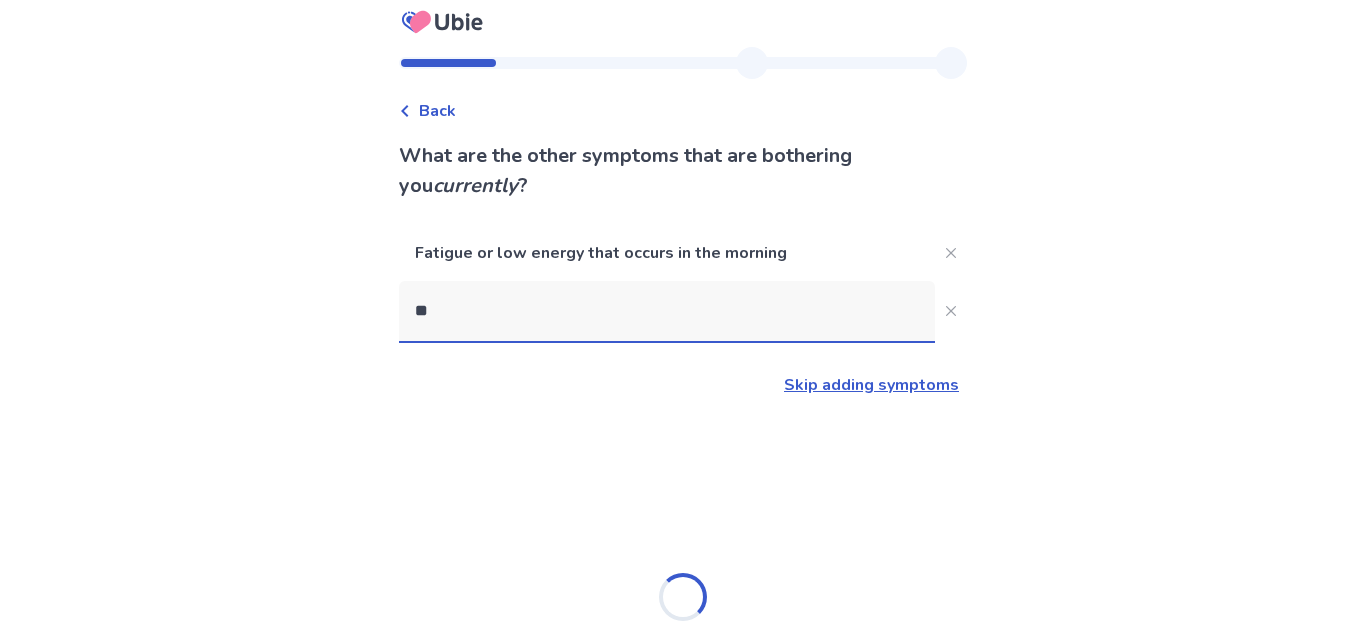 type on "*" 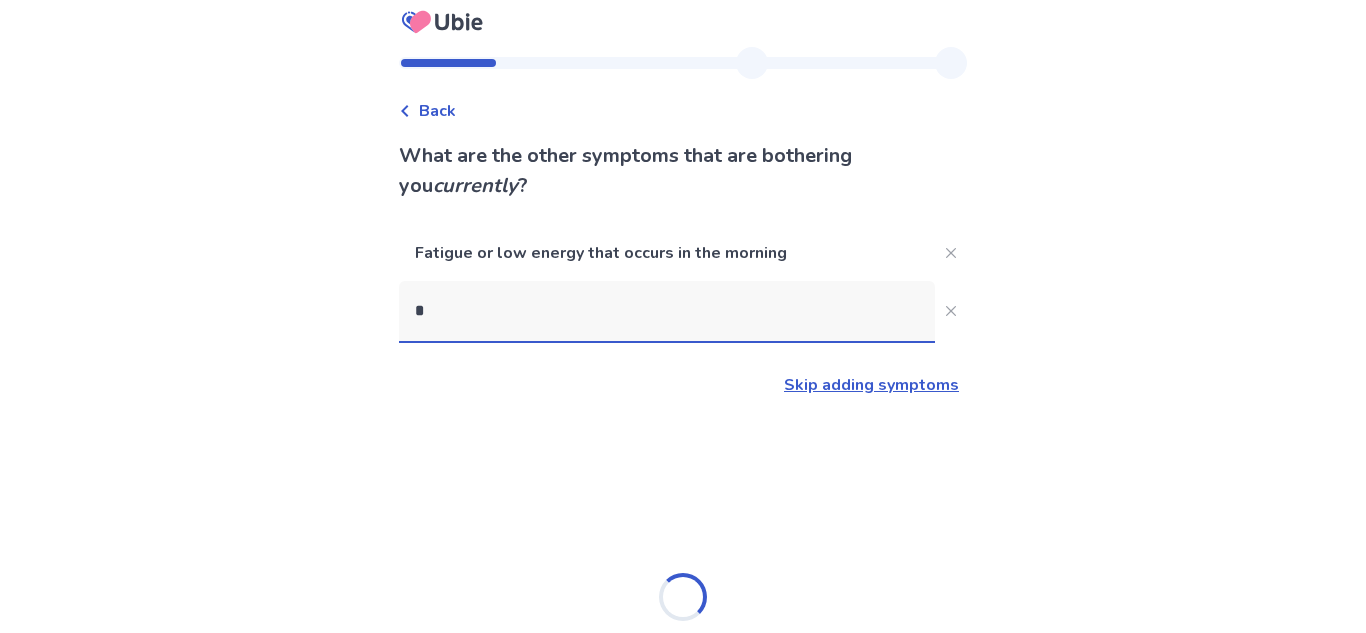 type 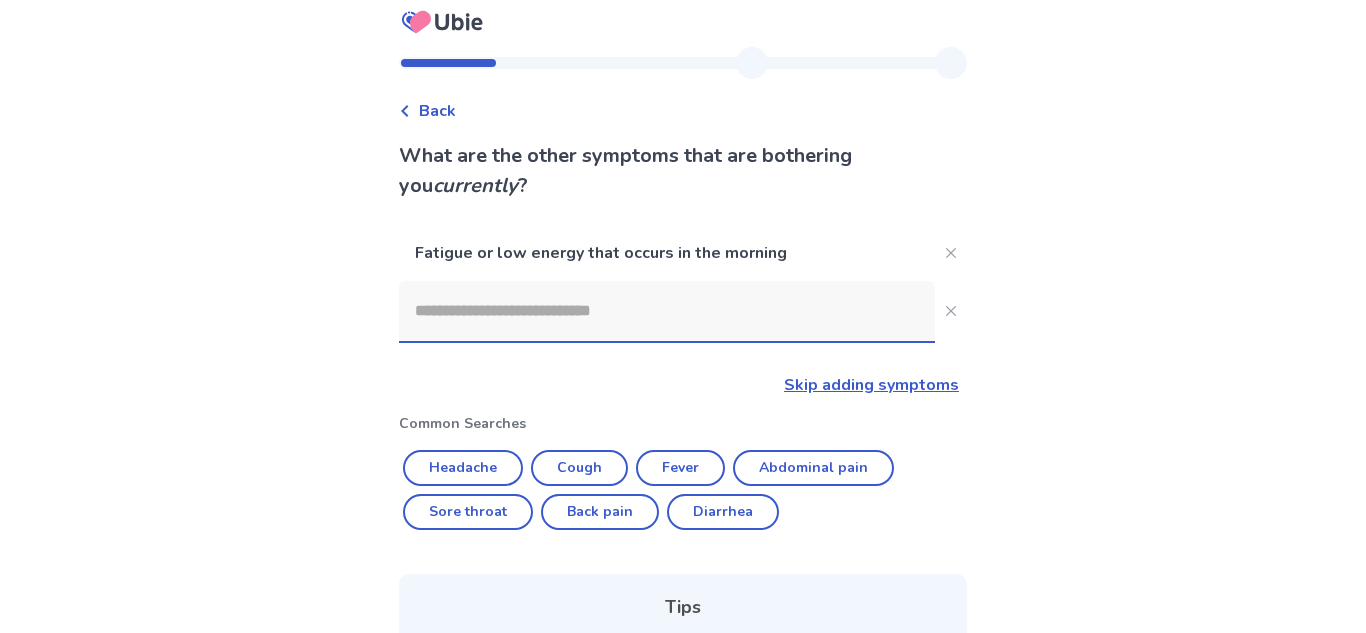 click 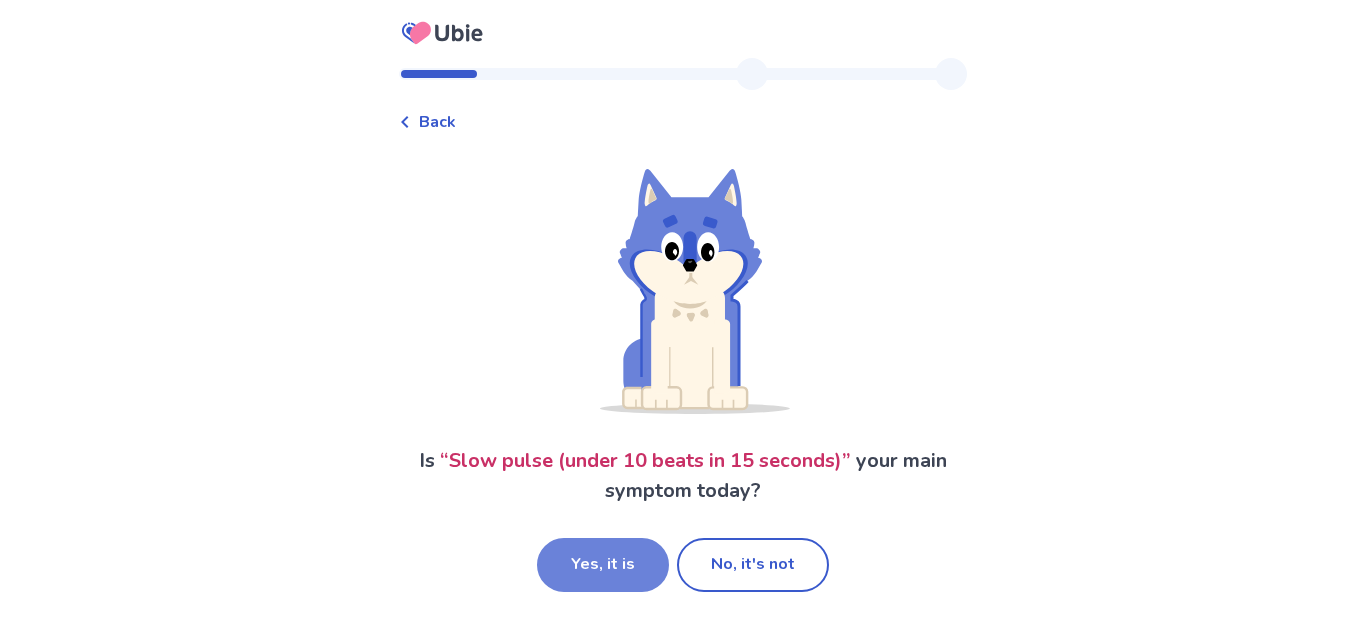 click on "Yes, it is" at bounding box center [603, 565] 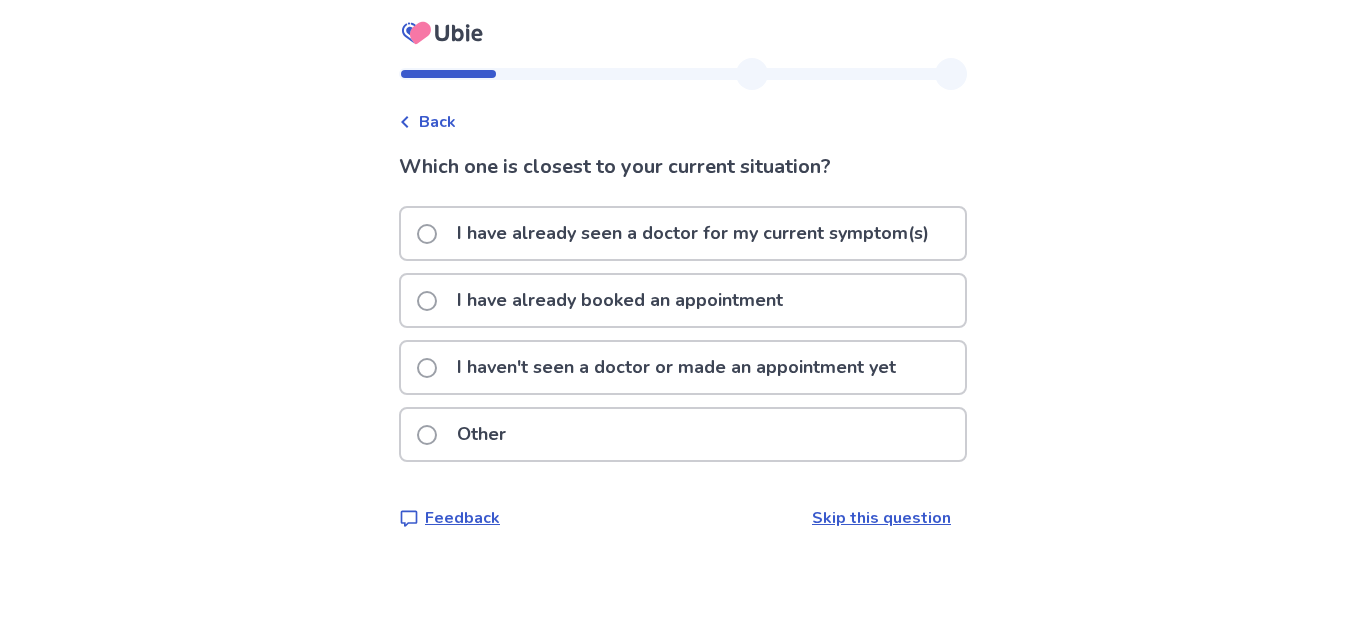 click at bounding box center (427, 368) 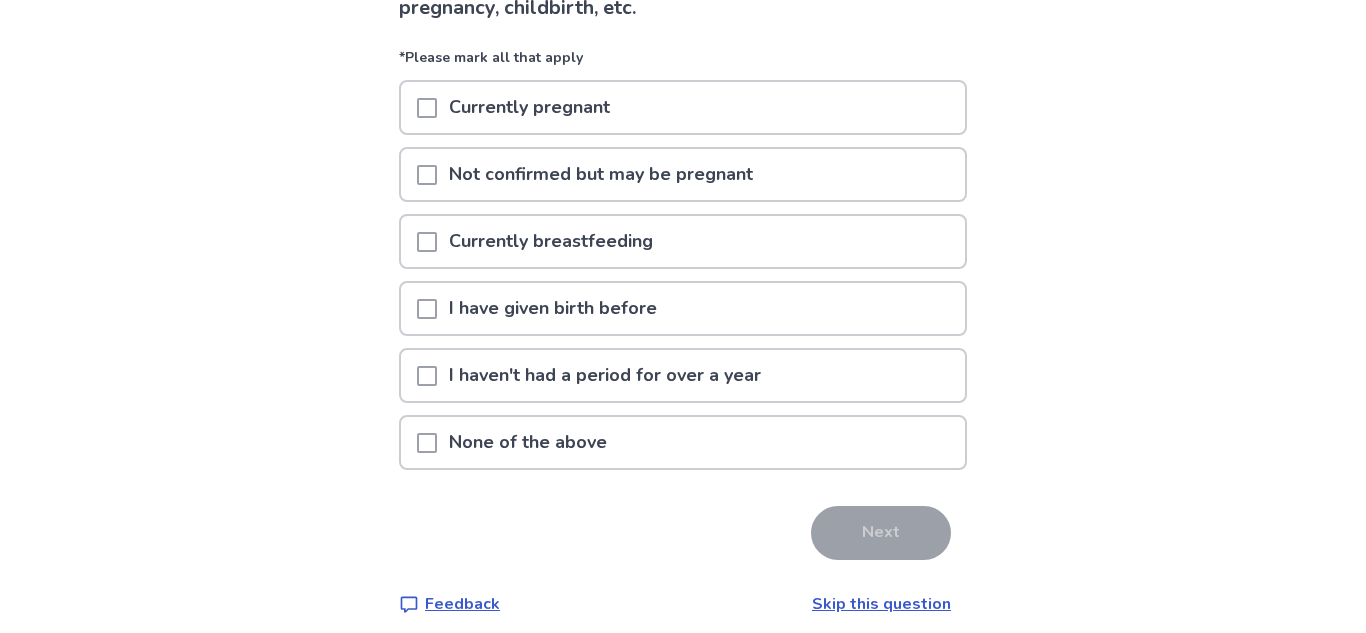scroll, scrollTop: 204, scrollLeft: 0, axis: vertical 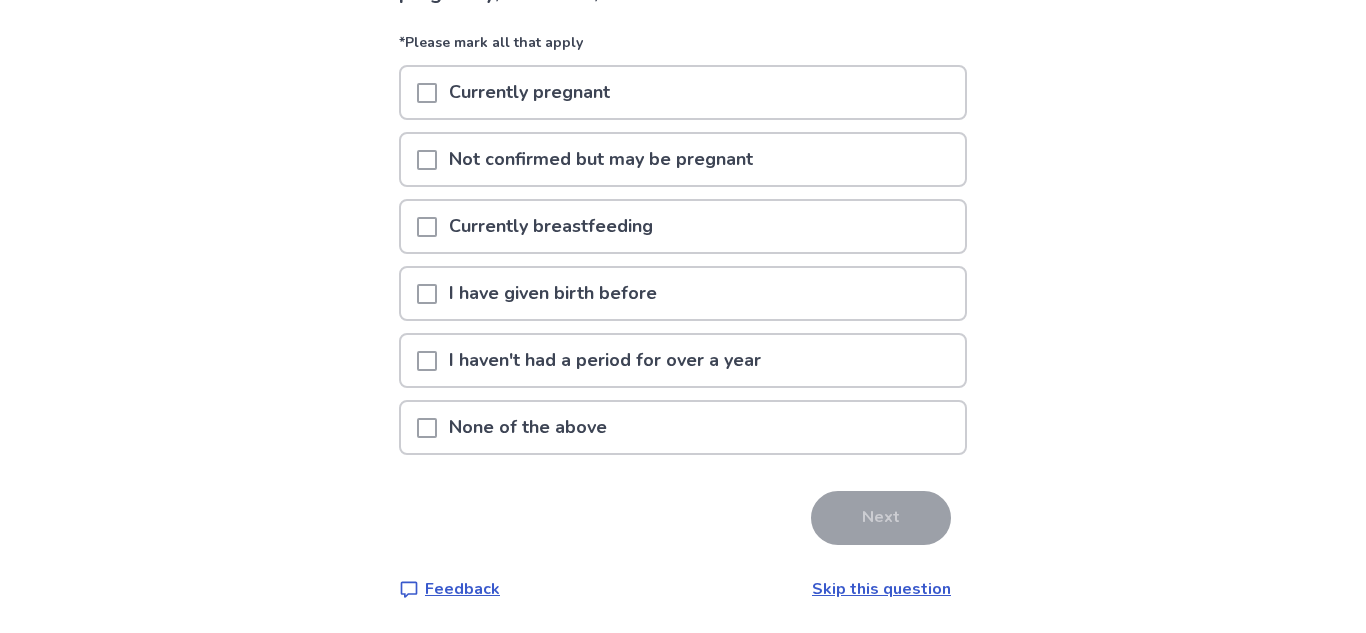 click at bounding box center [427, 294] 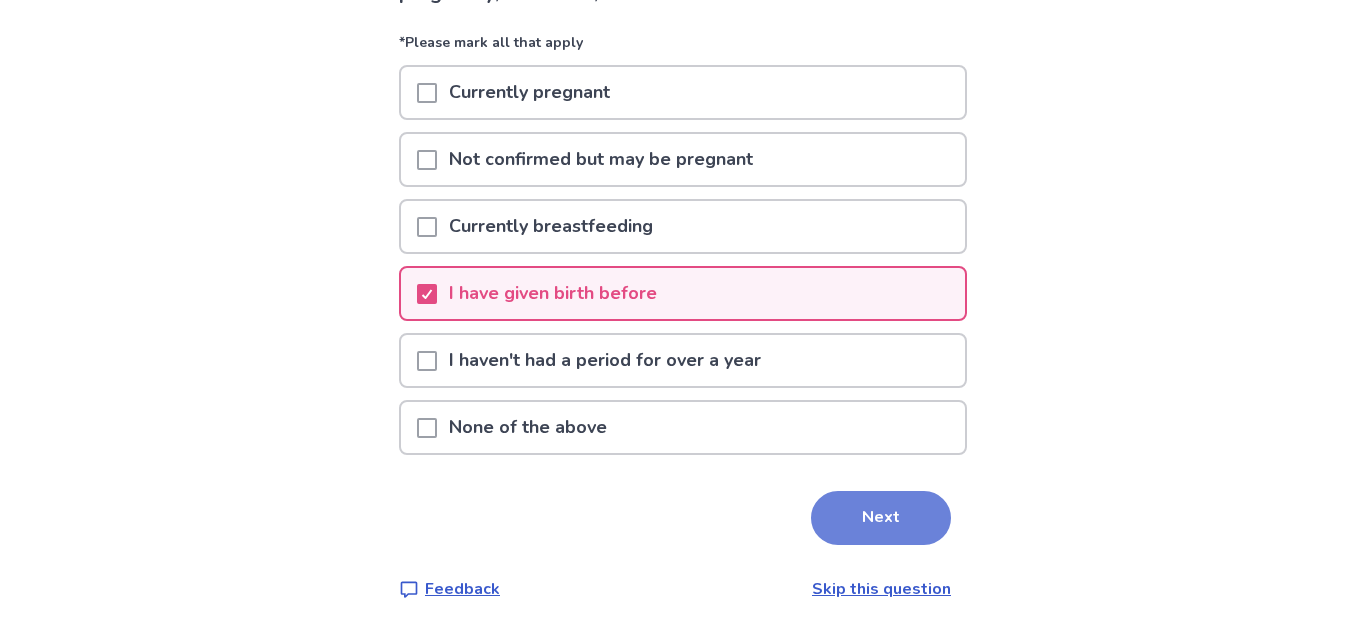 click on "Next" at bounding box center (881, 518) 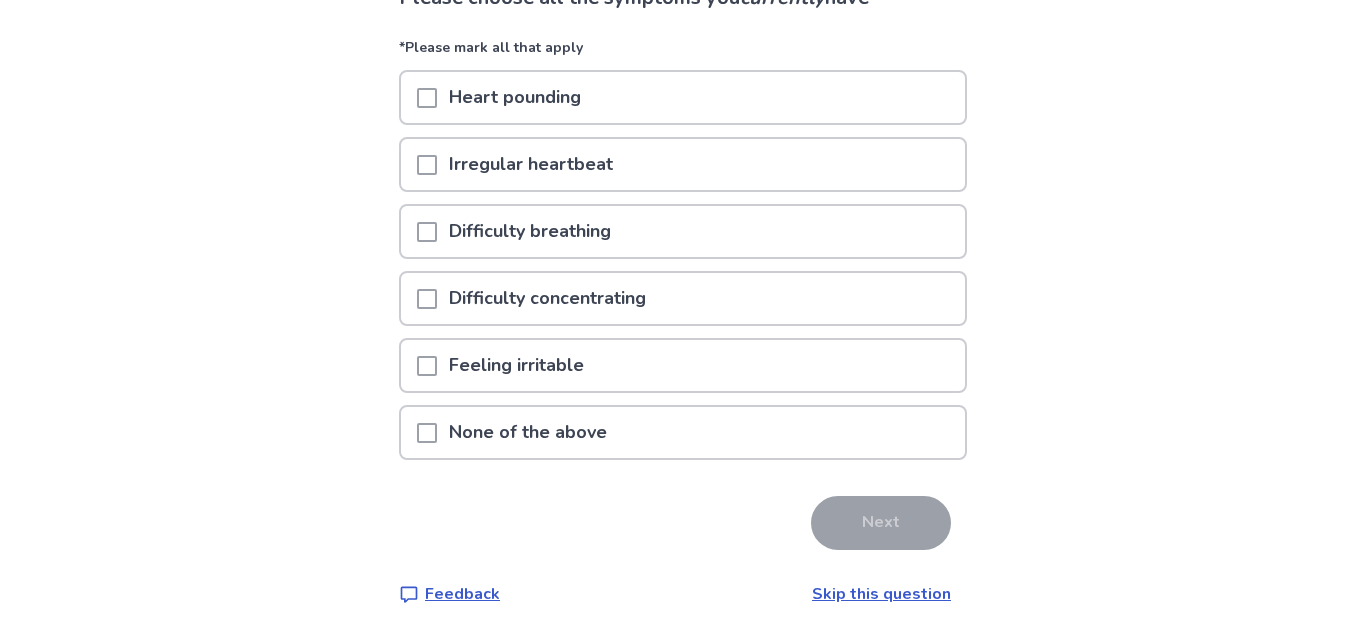 scroll, scrollTop: 174, scrollLeft: 0, axis: vertical 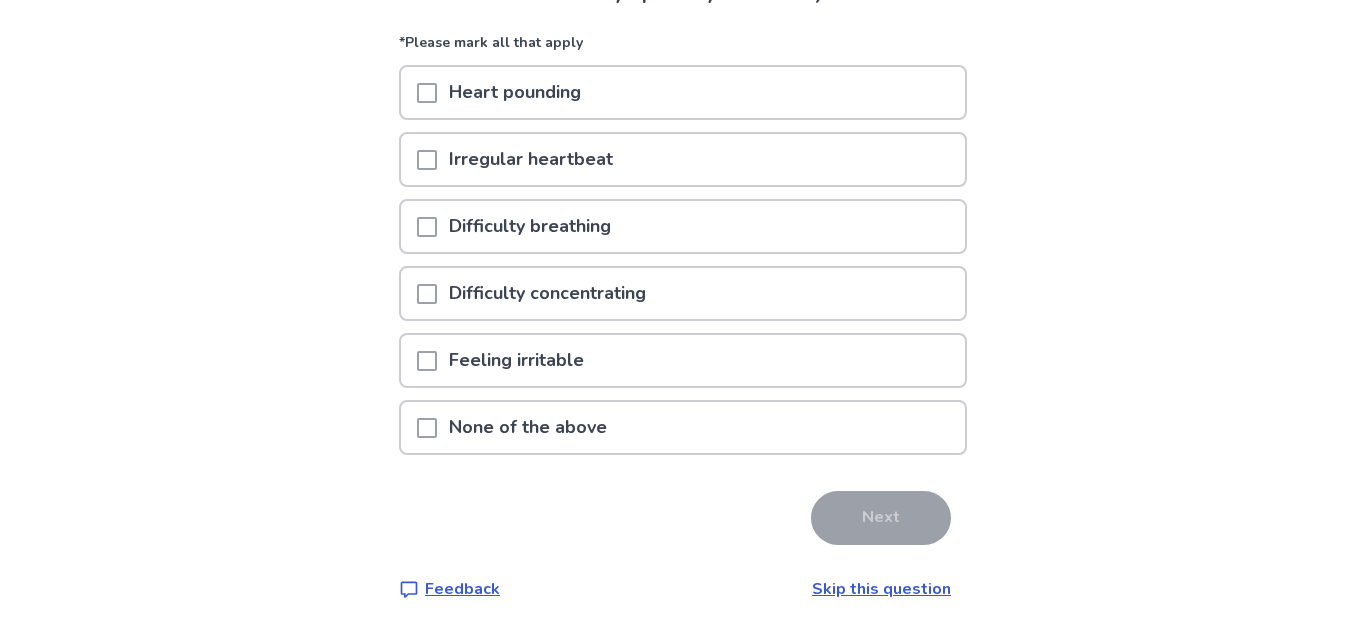 click at bounding box center (427, 428) 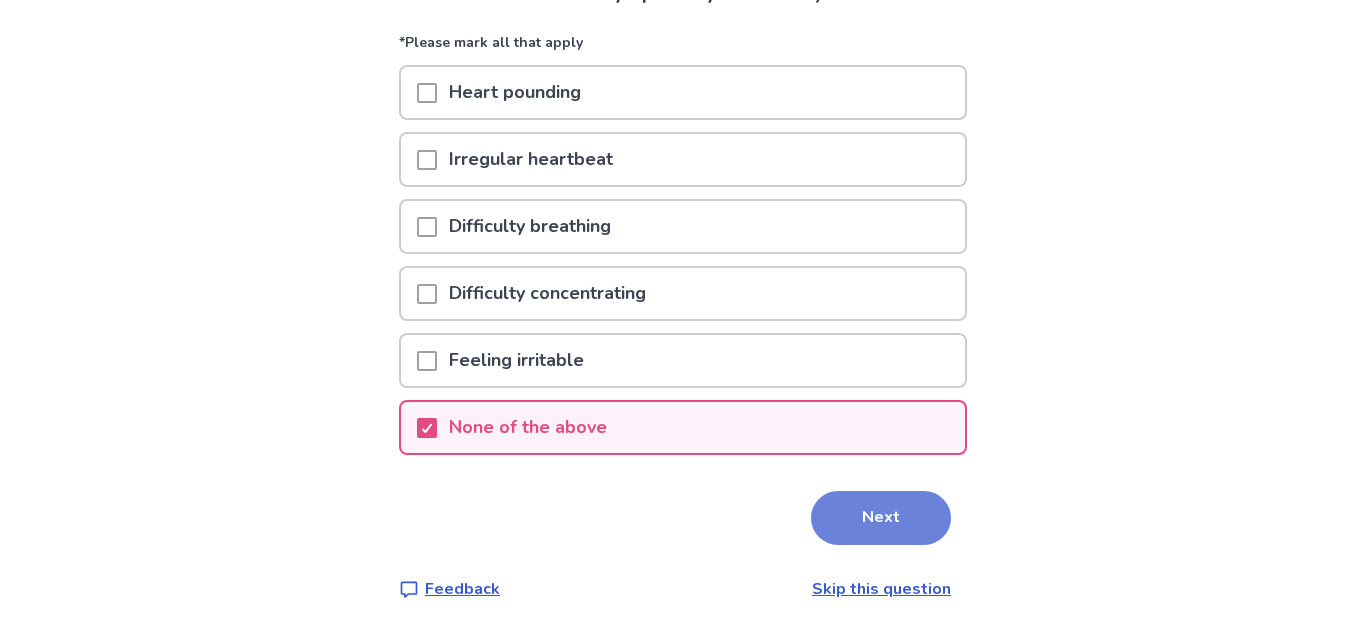 click on "Next" at bounding box center [881, 518] 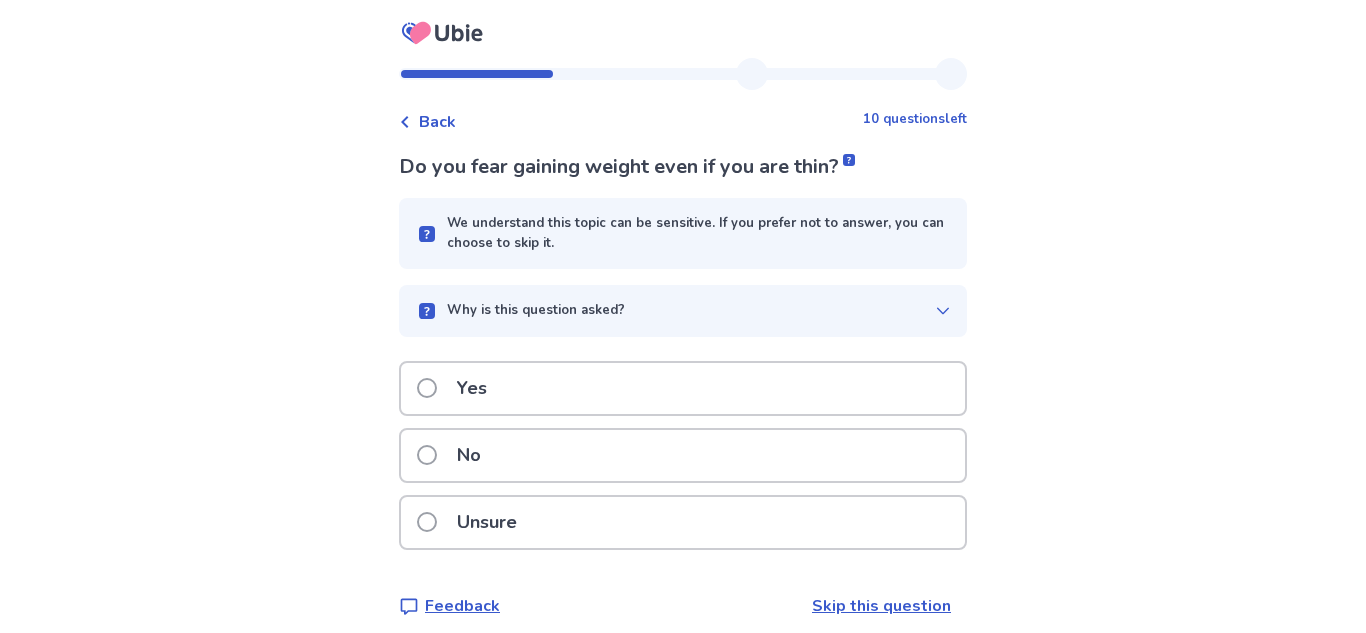 click 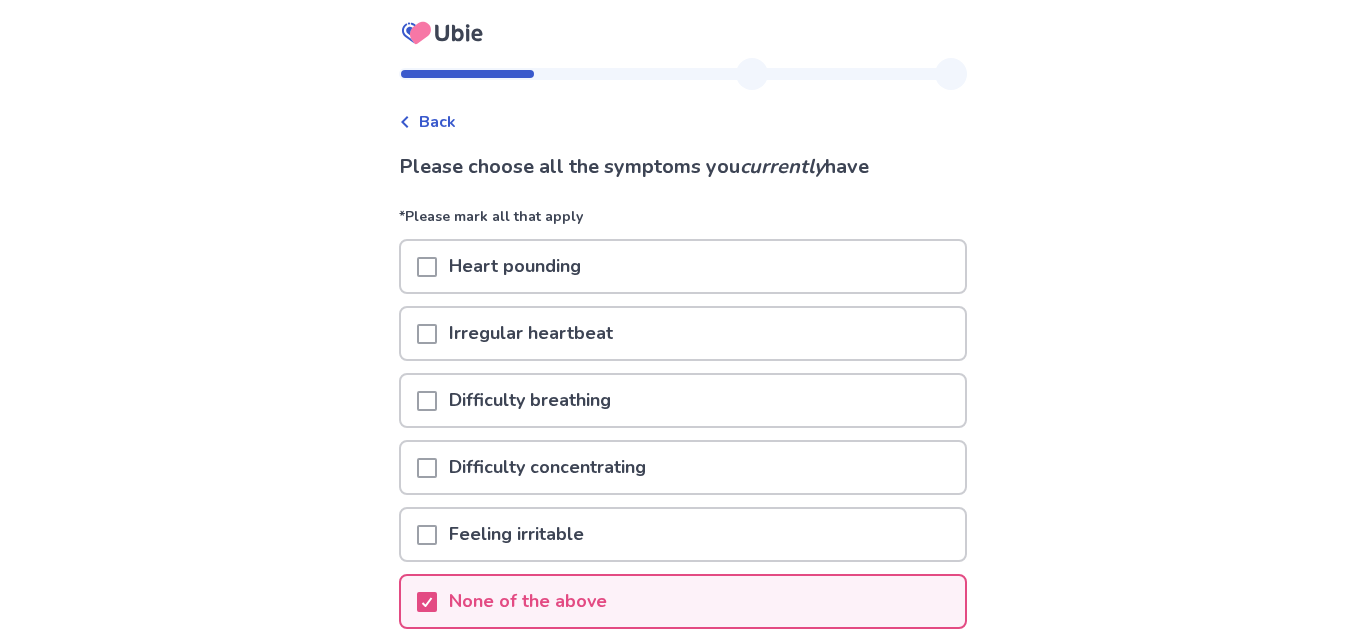 click at bounding box center [427, 535] 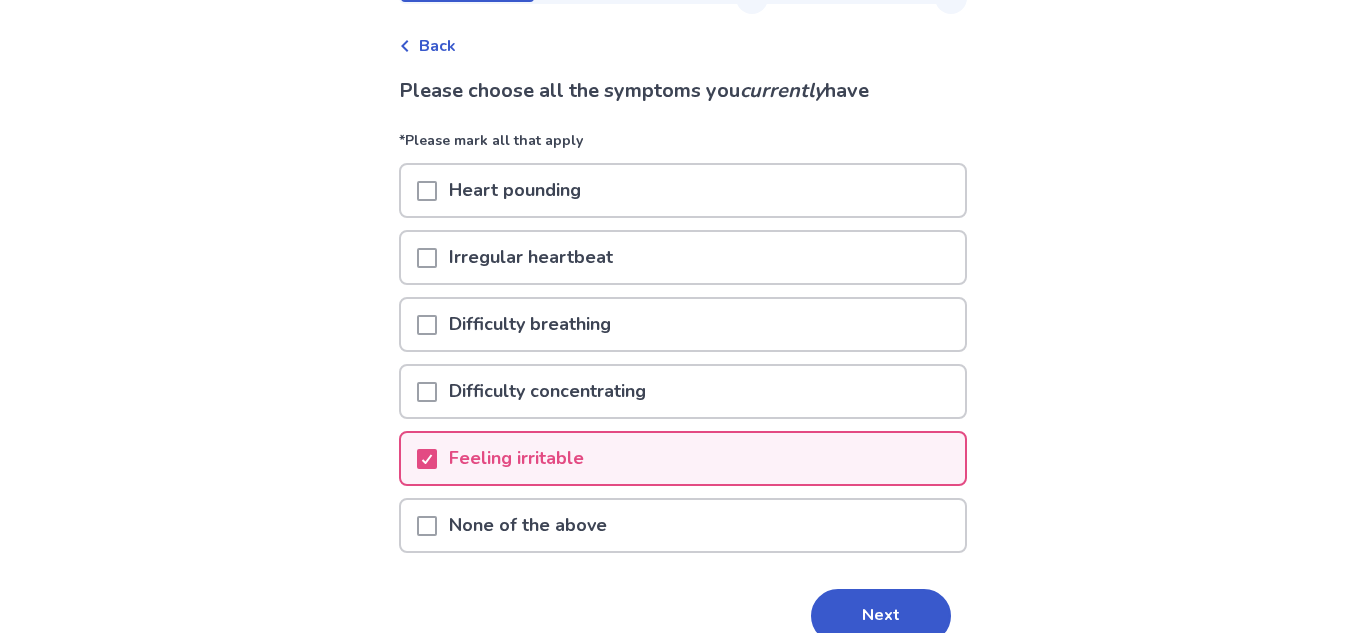 scroll, scrollTop: 174, scrollLeft: 0, axis: vertical 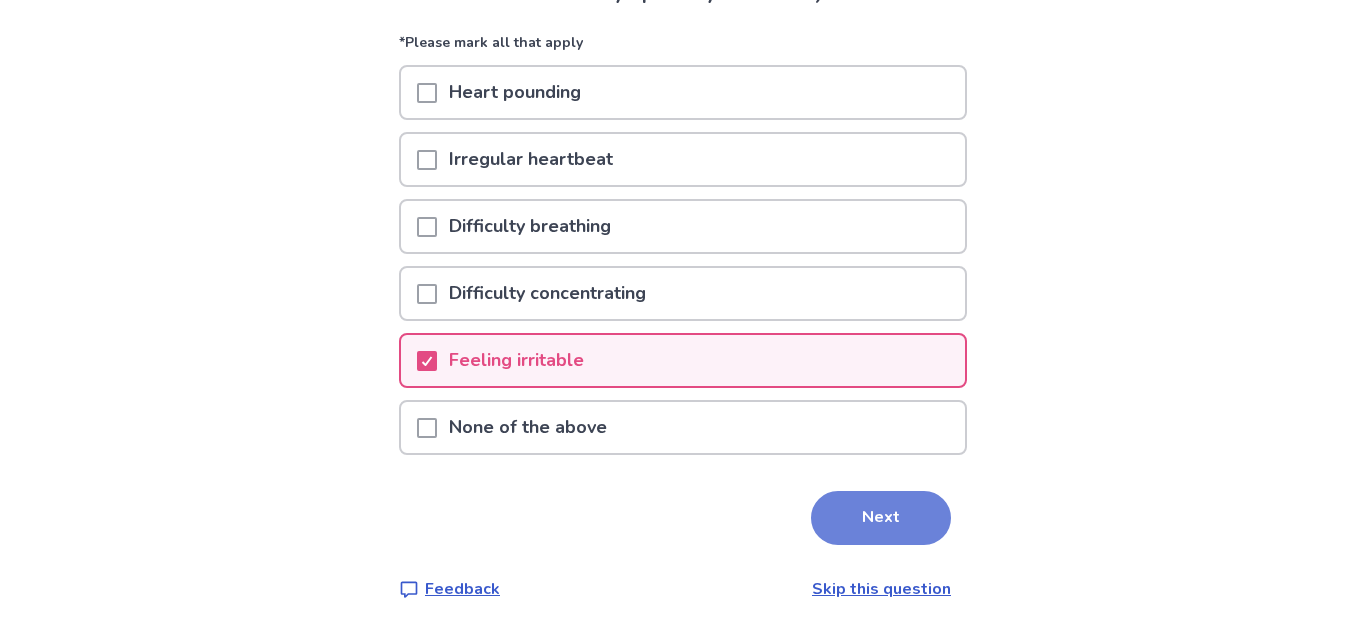 click on "Next" at bounding box center [881, 518] 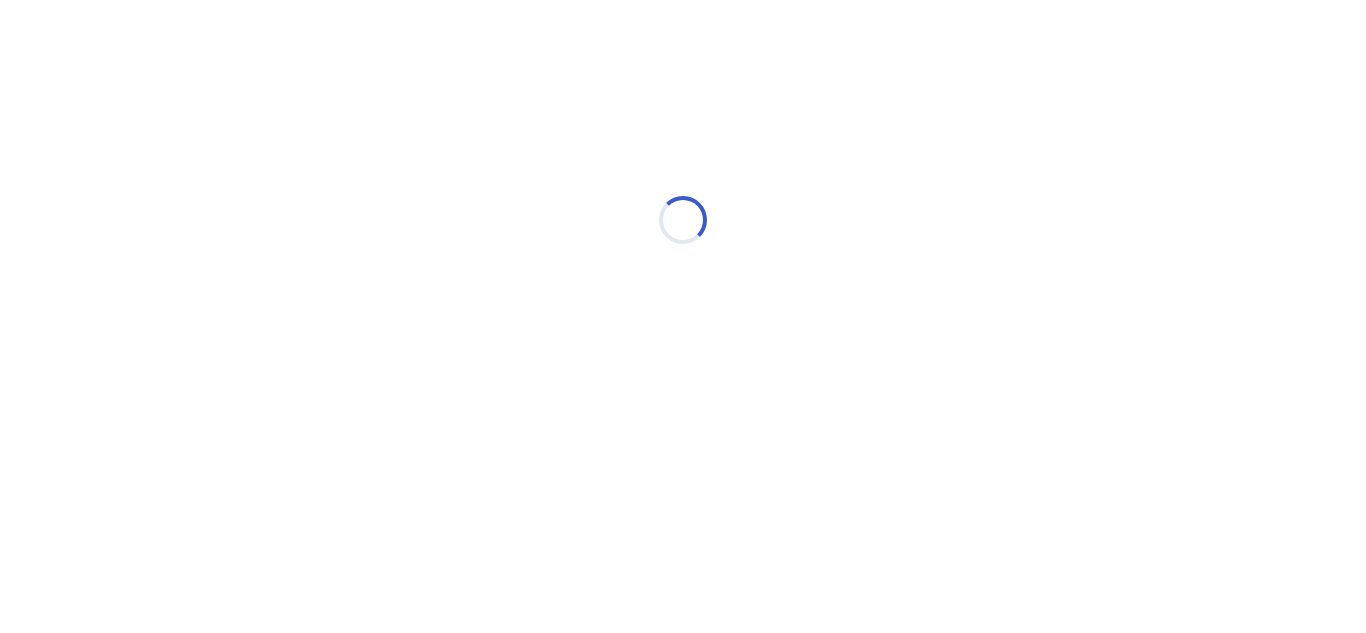scroll, scrollTop: 0, scrollLeft: 0, axis: both 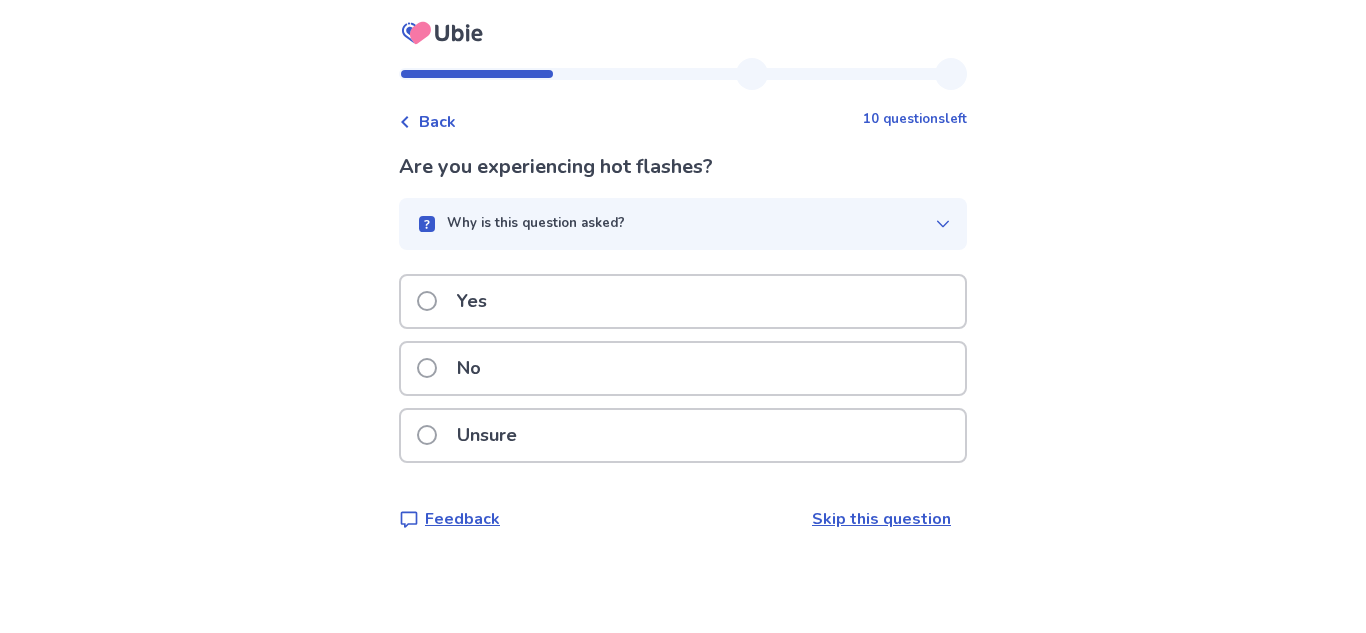 click at bounding box center (427, 368) 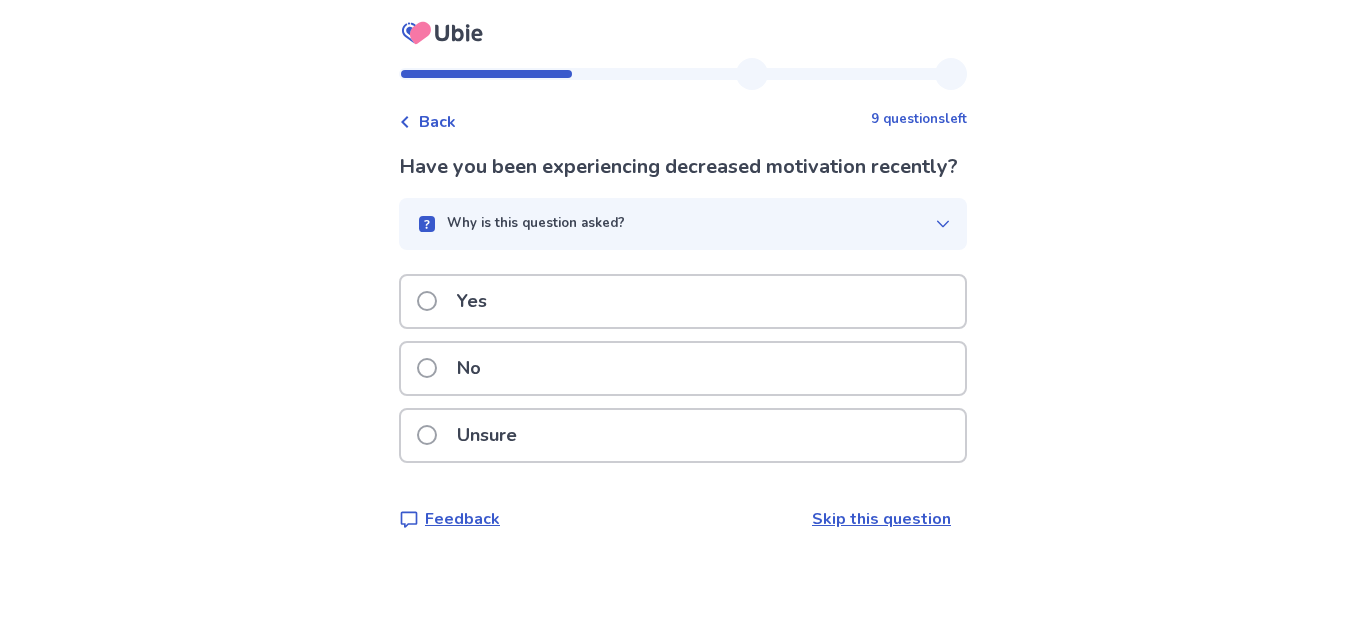 click at bounding box center (427, 368) 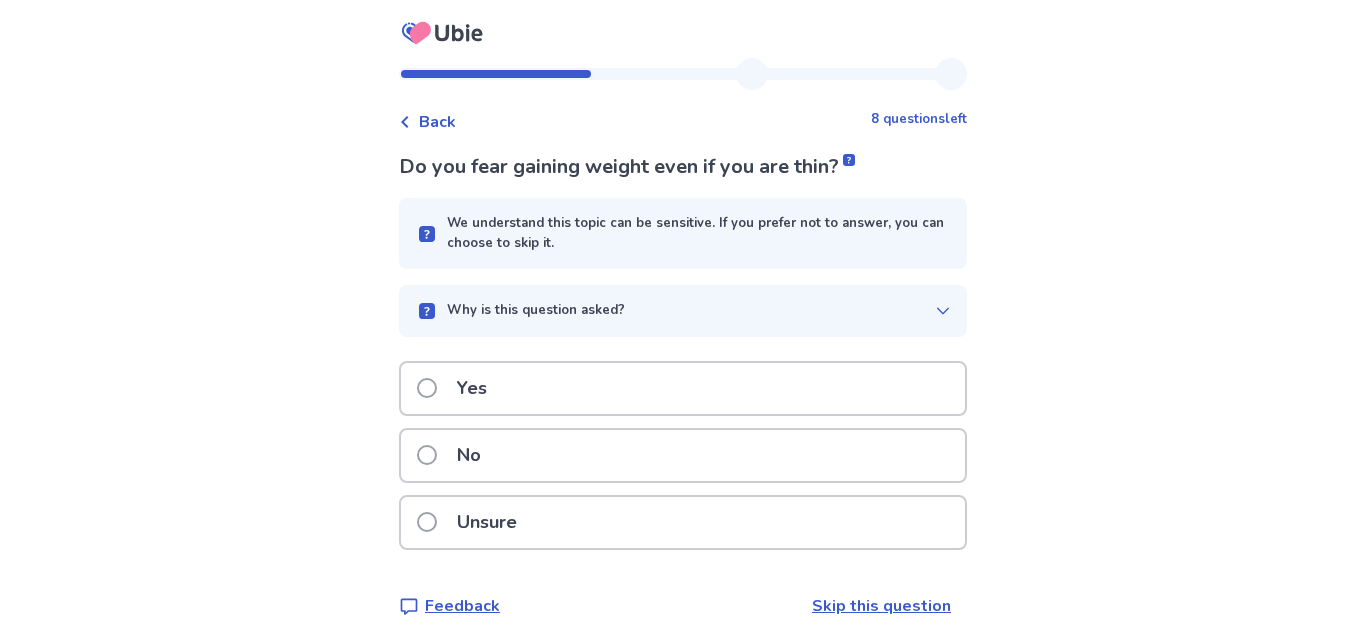 click at bounding box center (427, 455) 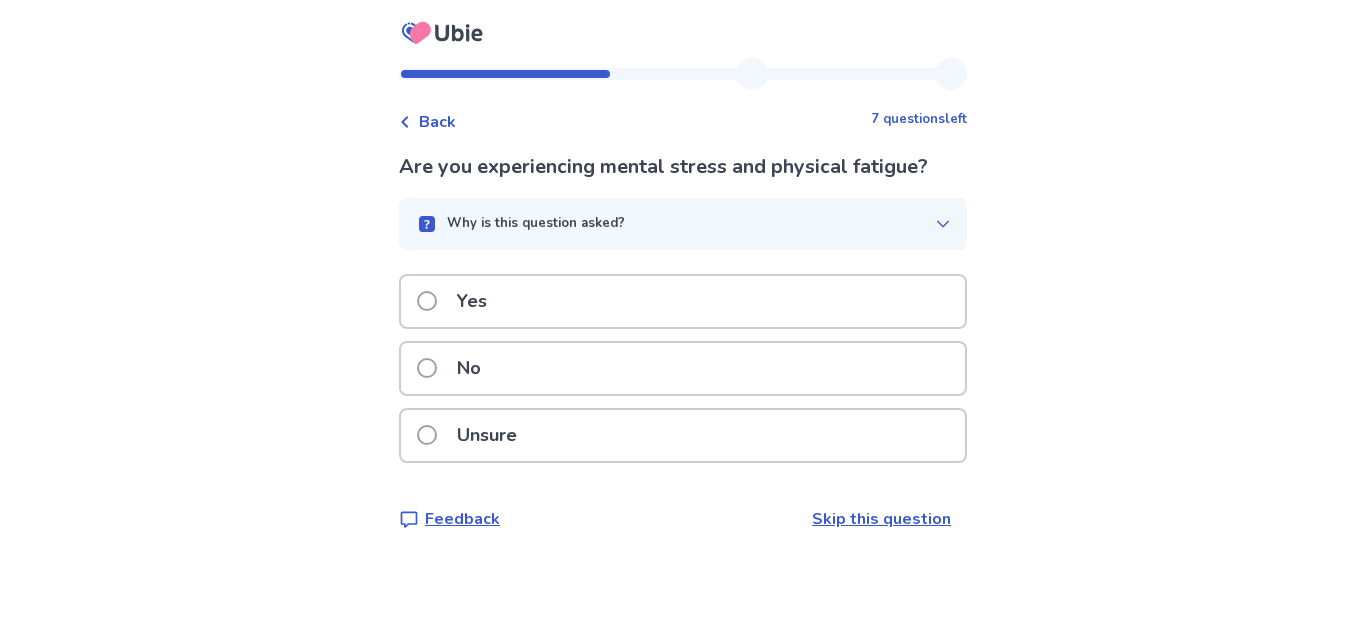 click at bounding box center [427, 301] 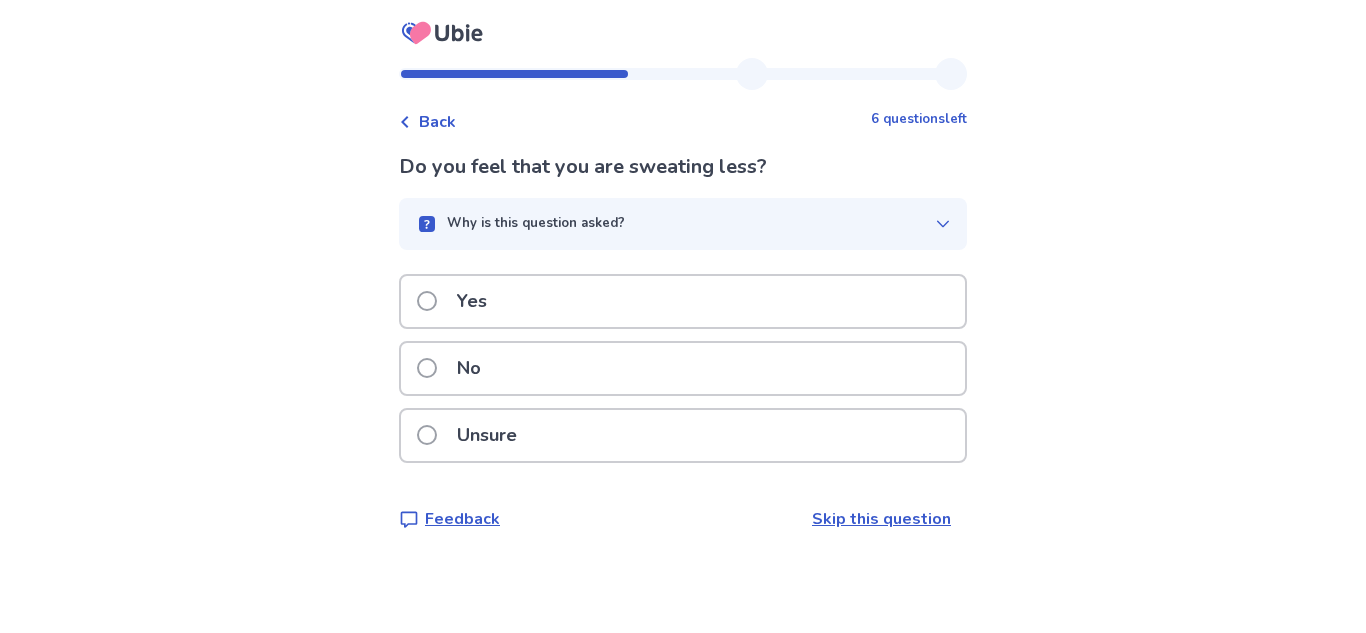 click at bounding box center [427, 368] 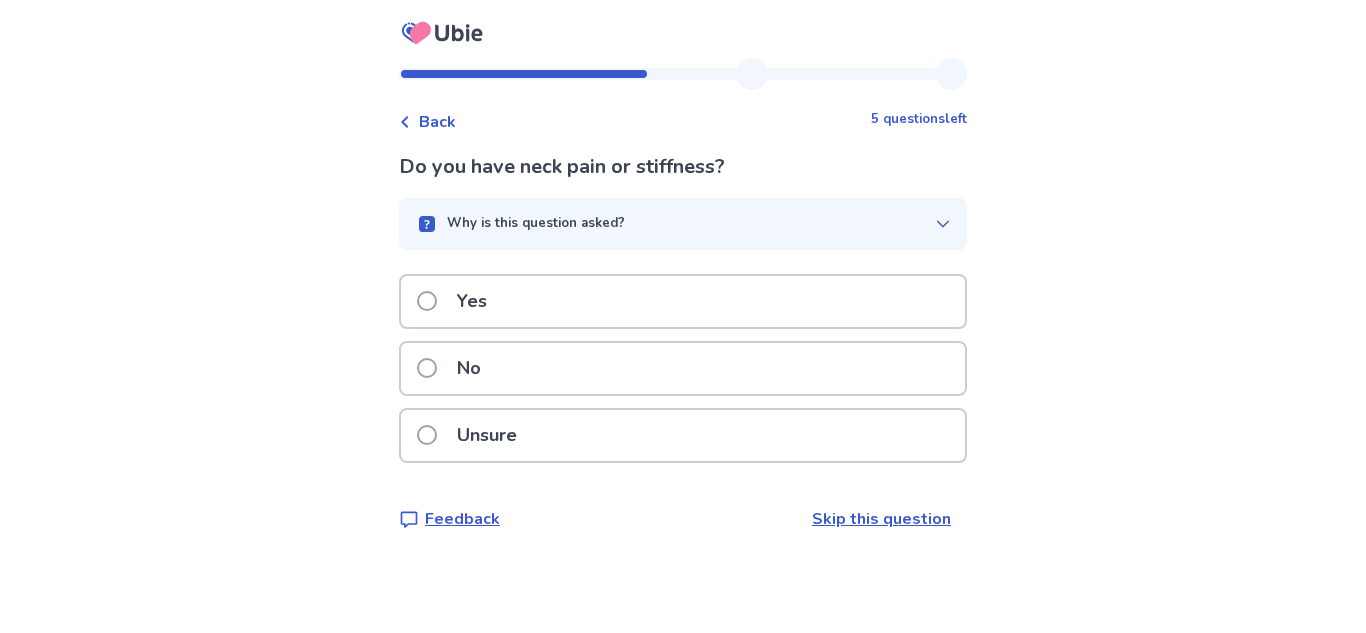 click at bounding box center (427, 368) 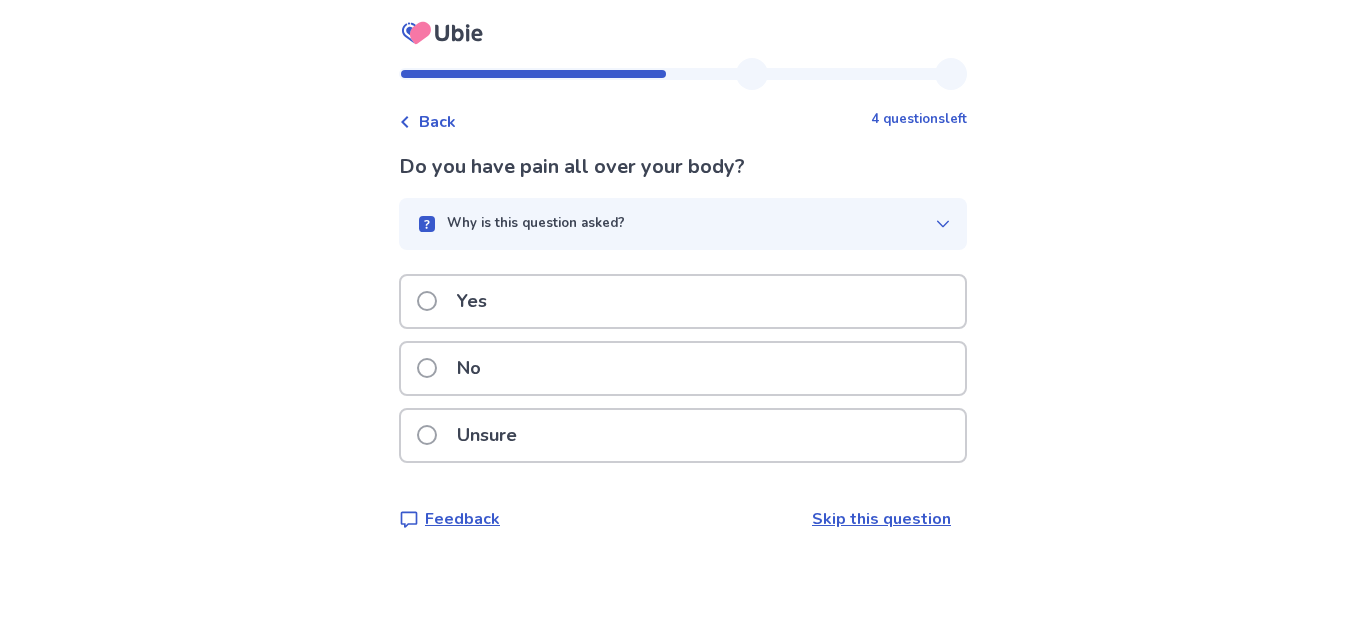 click at bounding box center [427, 368] 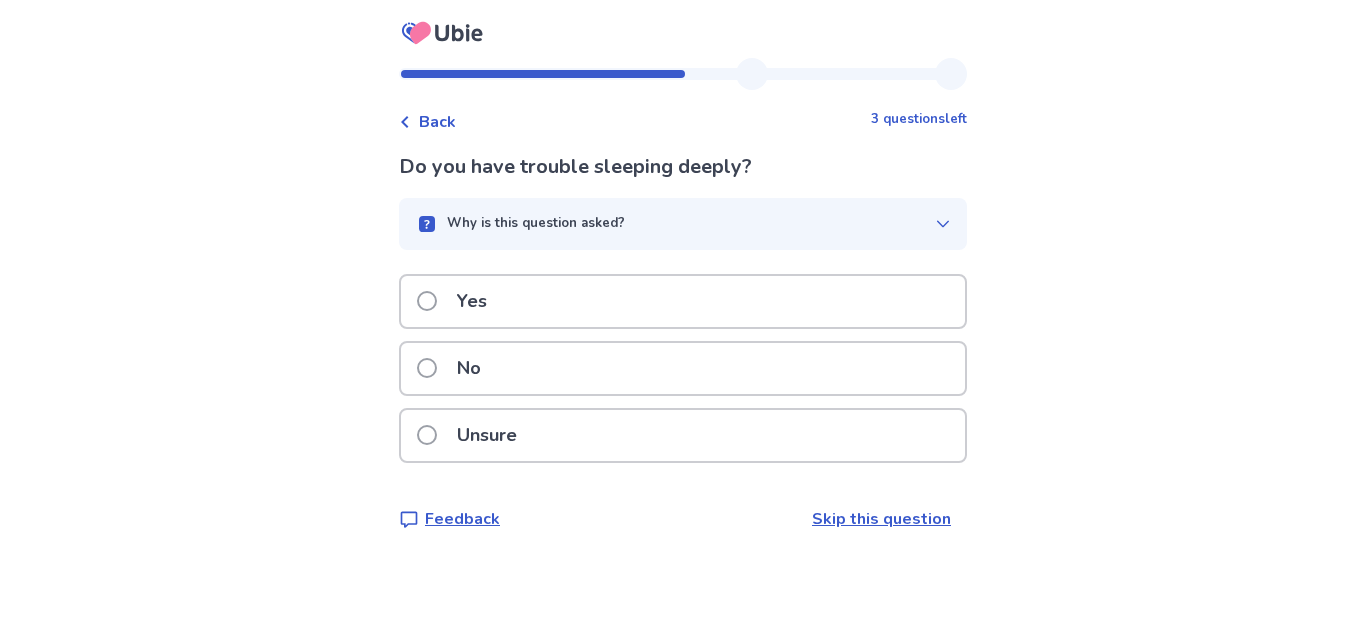 click at bounding box center [427, 368] 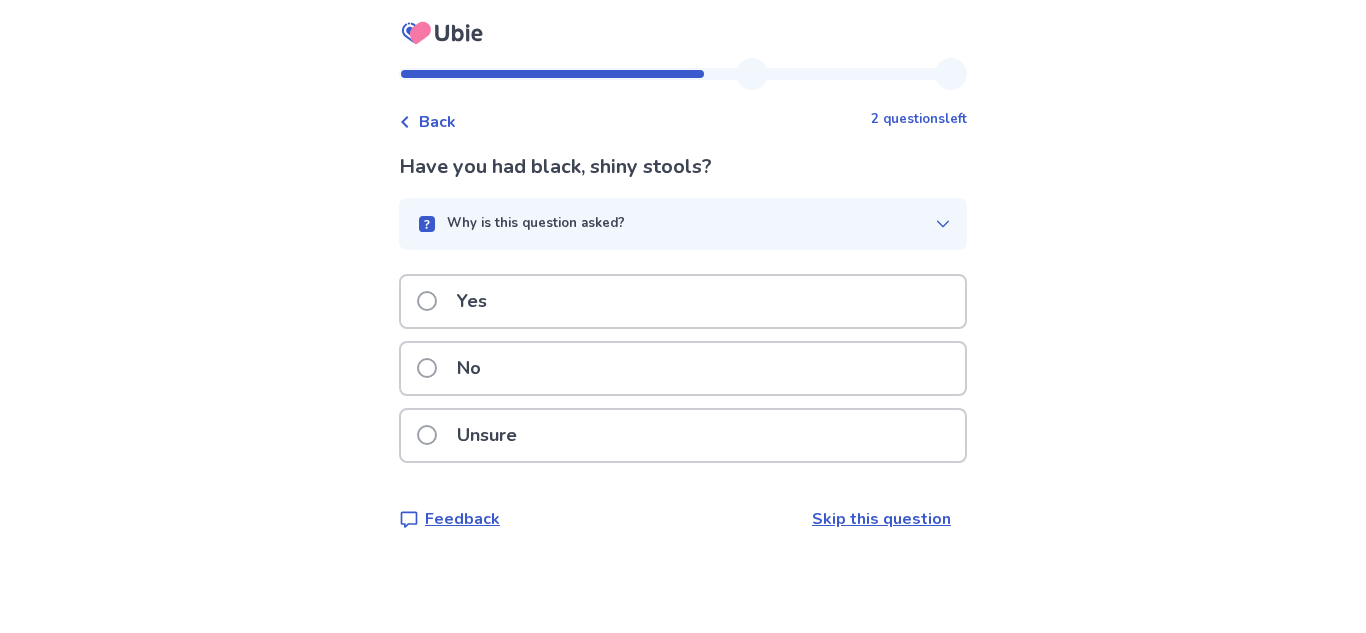 click at bounding box center [427, 368] 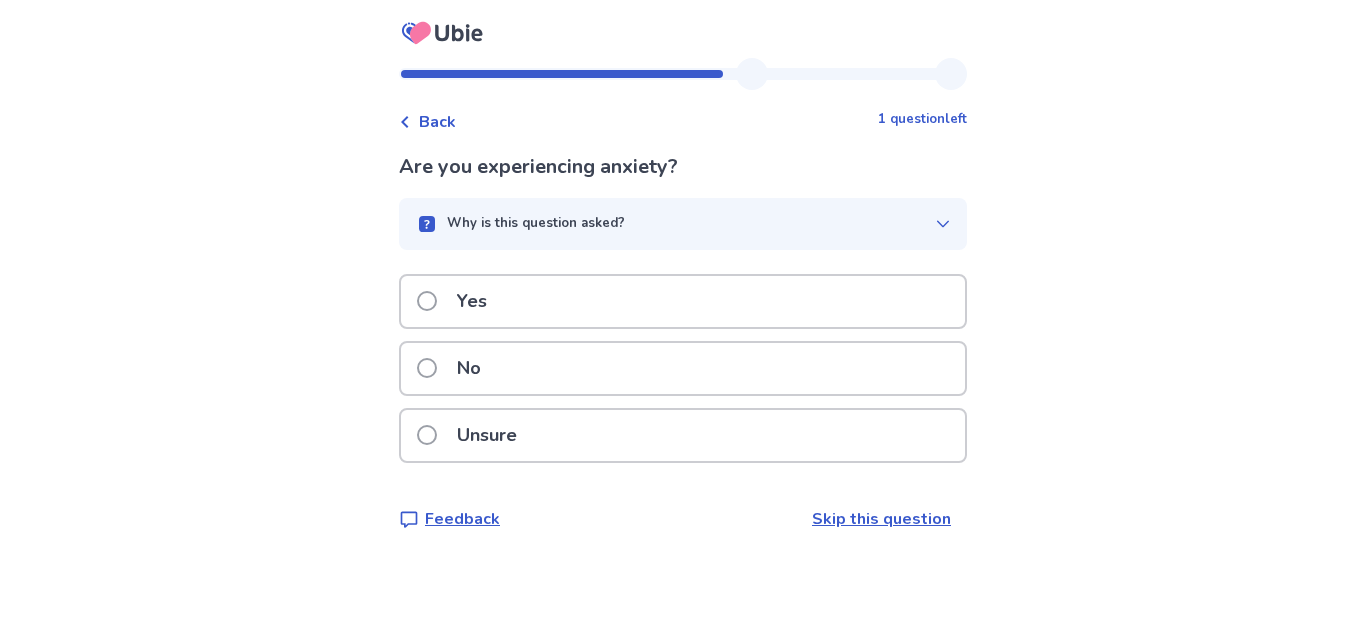 click at bounding box center [427, 301] 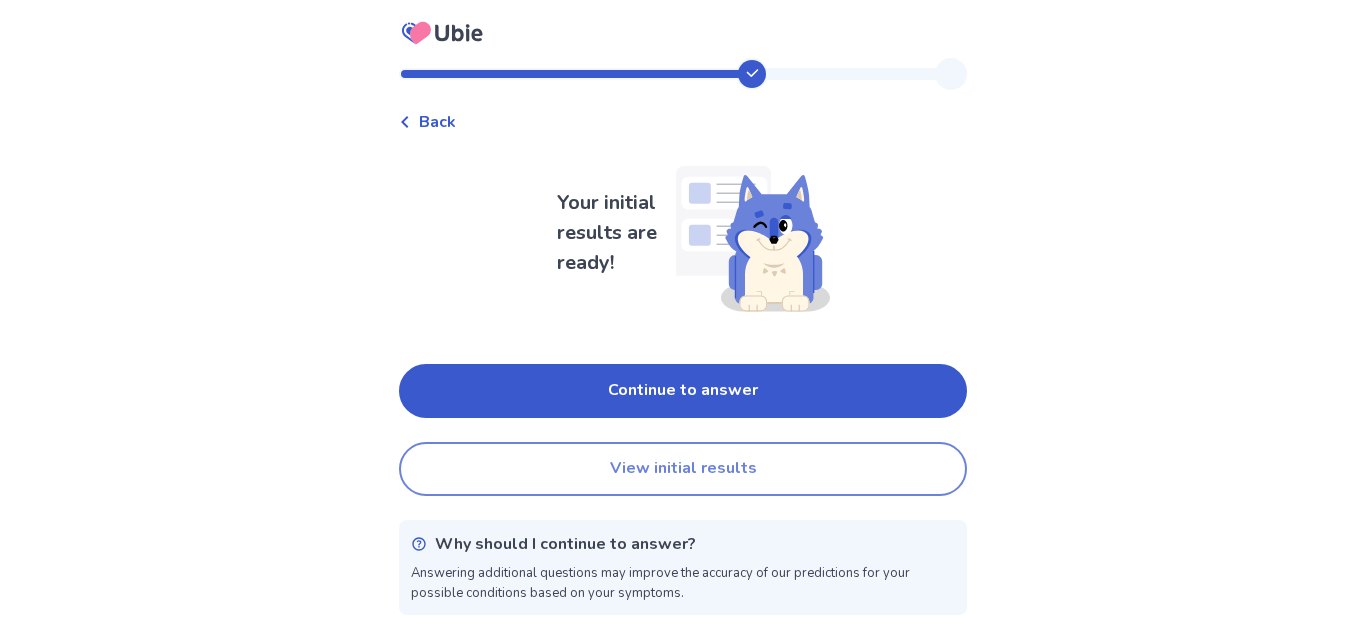 click on "View initial results" at bounding box center (683, 469) 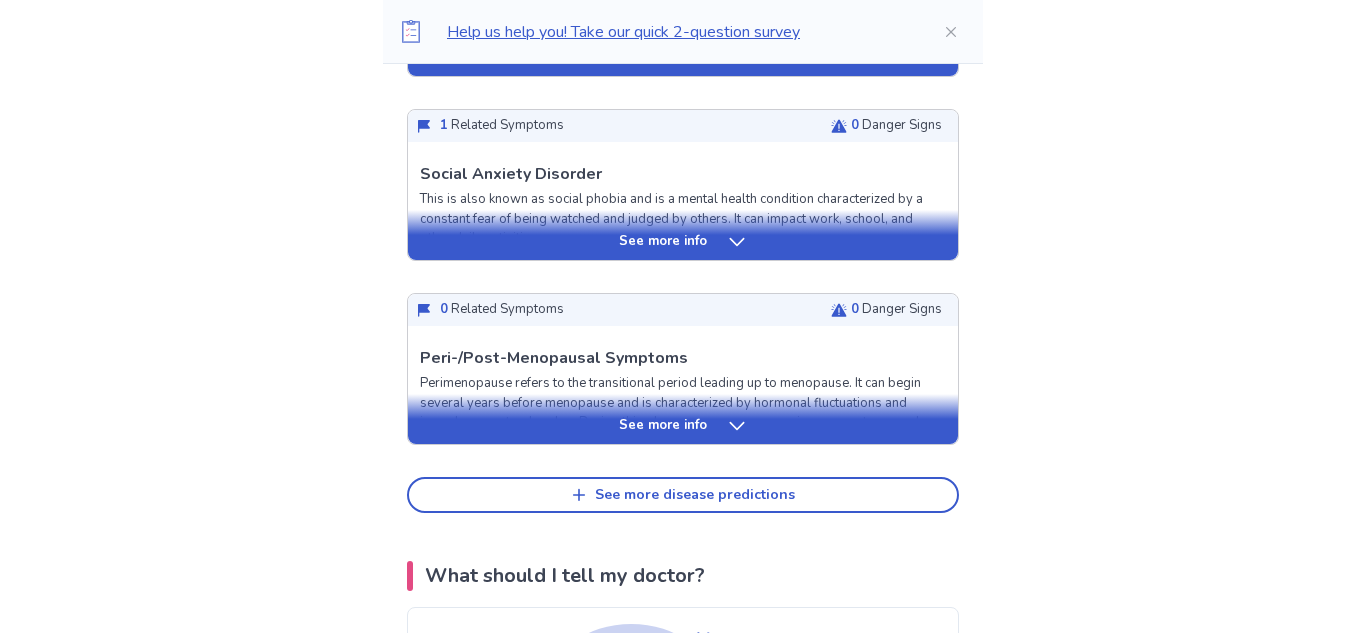 scroll, scrollTop: 814, scrollLeft: 0, axis: vertical 